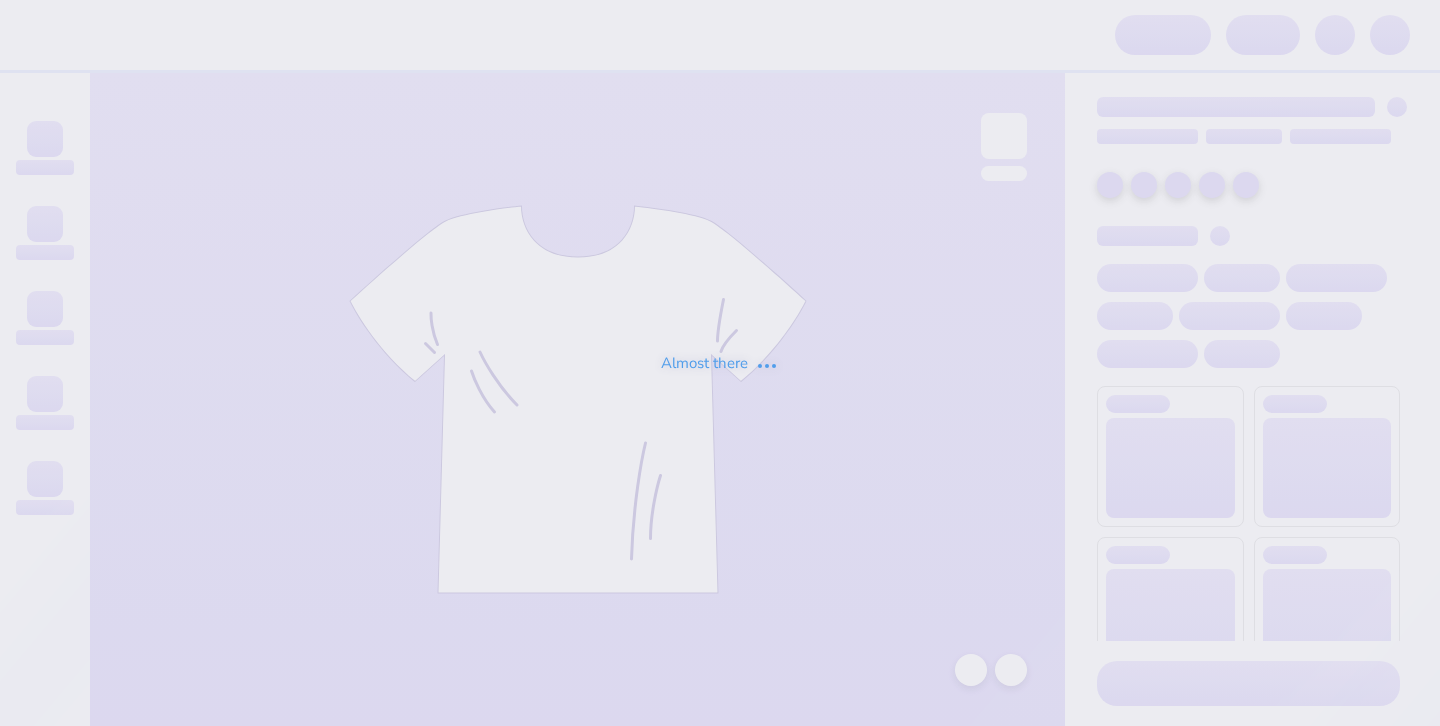 scroll, scrollTop: 0, scrollLeft: 0, axis: both 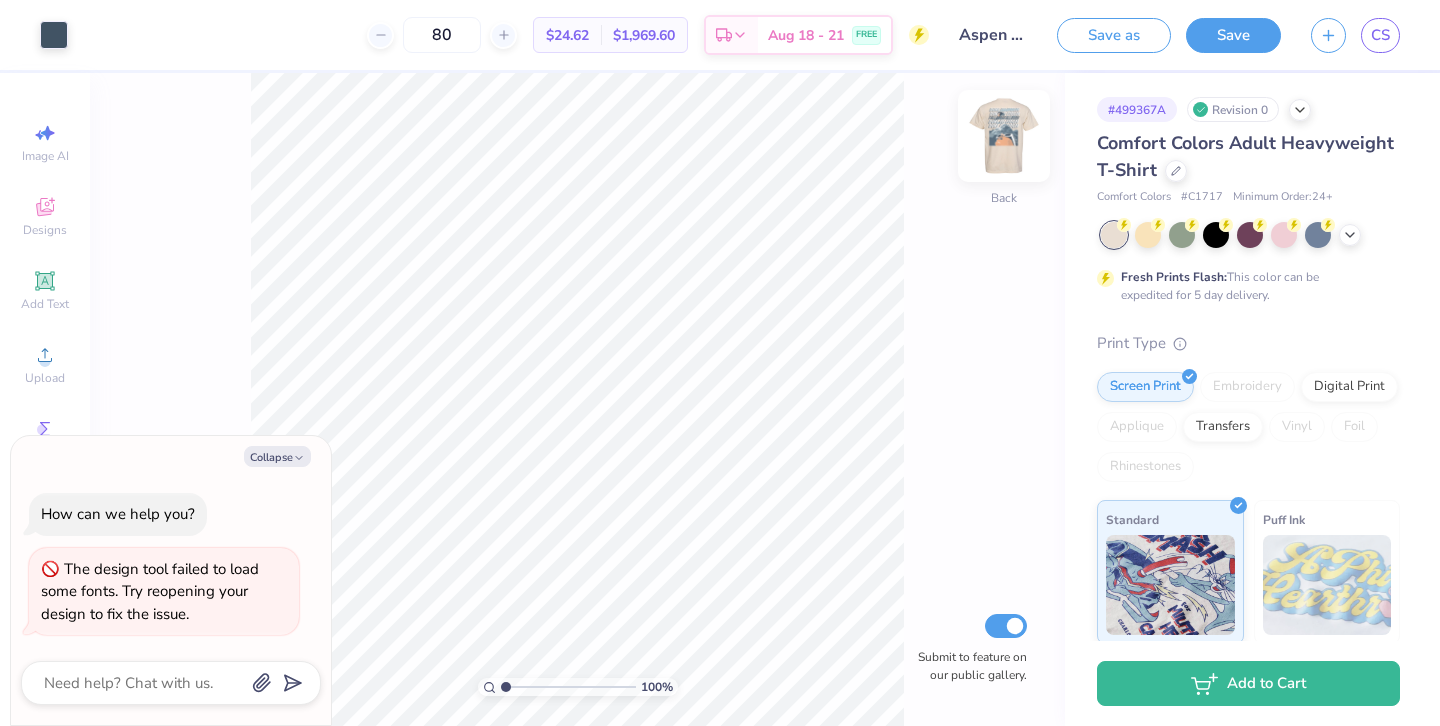 click at bounding box center [1004, 136] 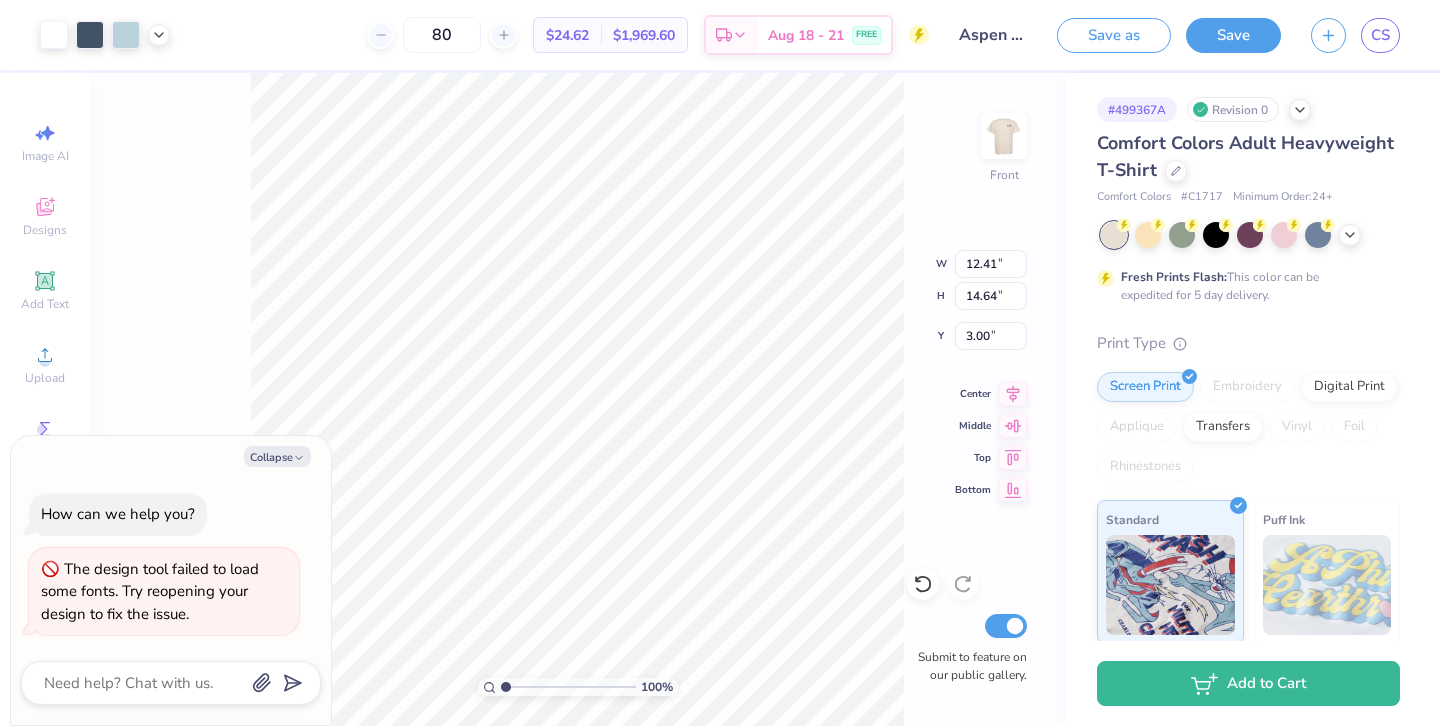 type on "x" 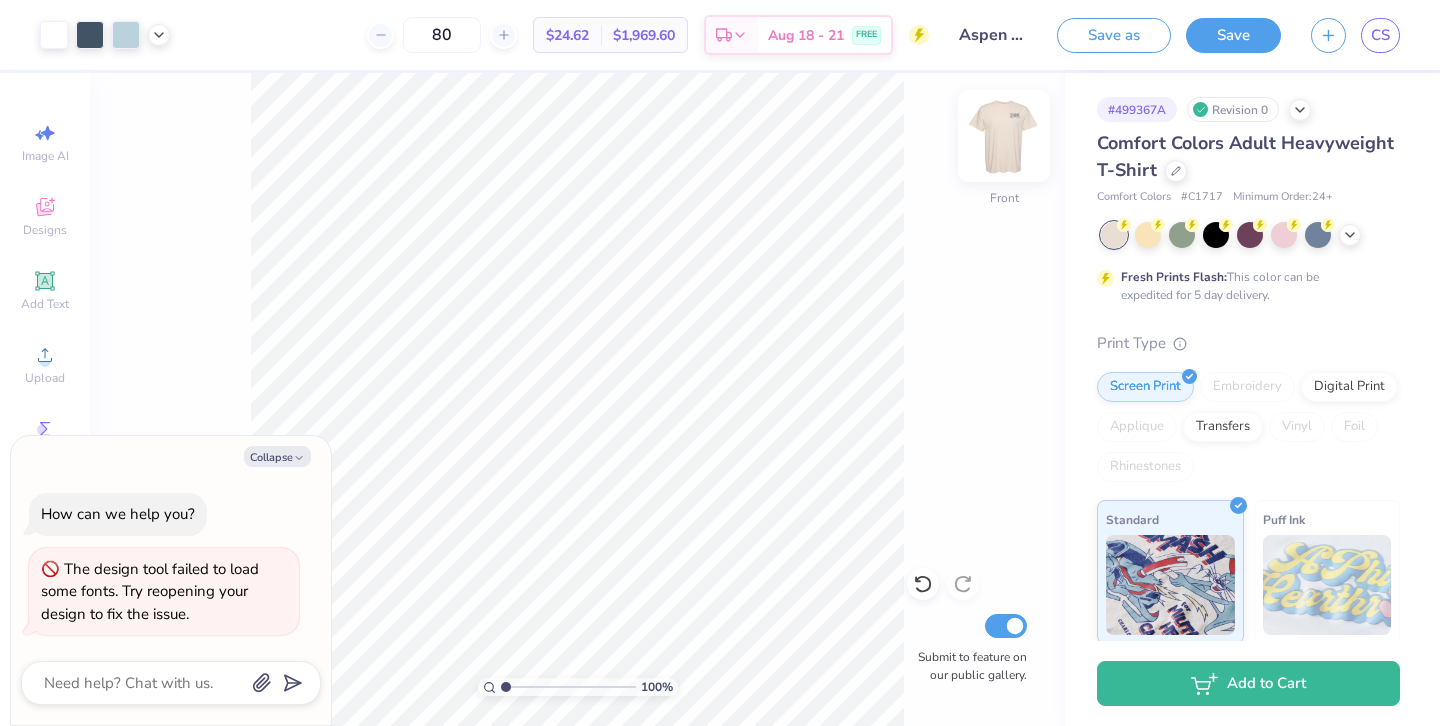 click at bounding box center [1004, 136] 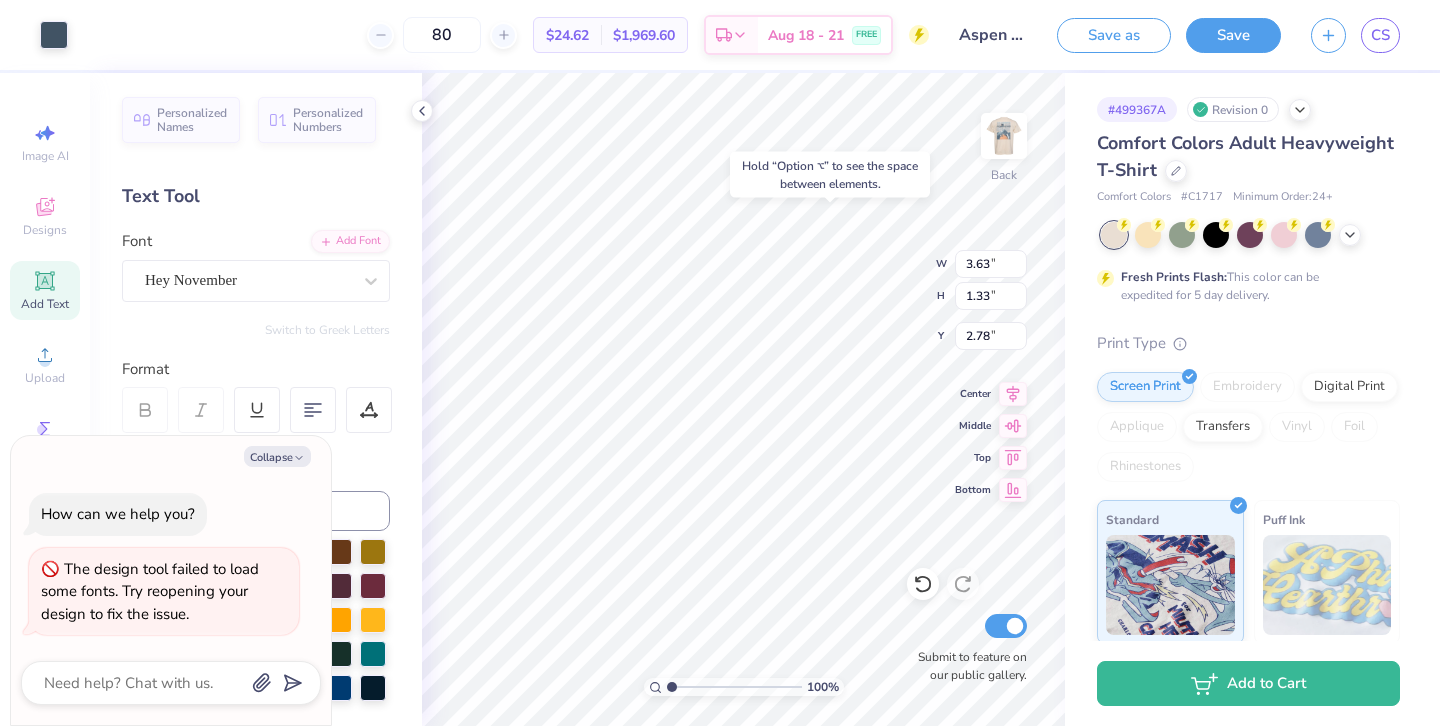 type on "x" 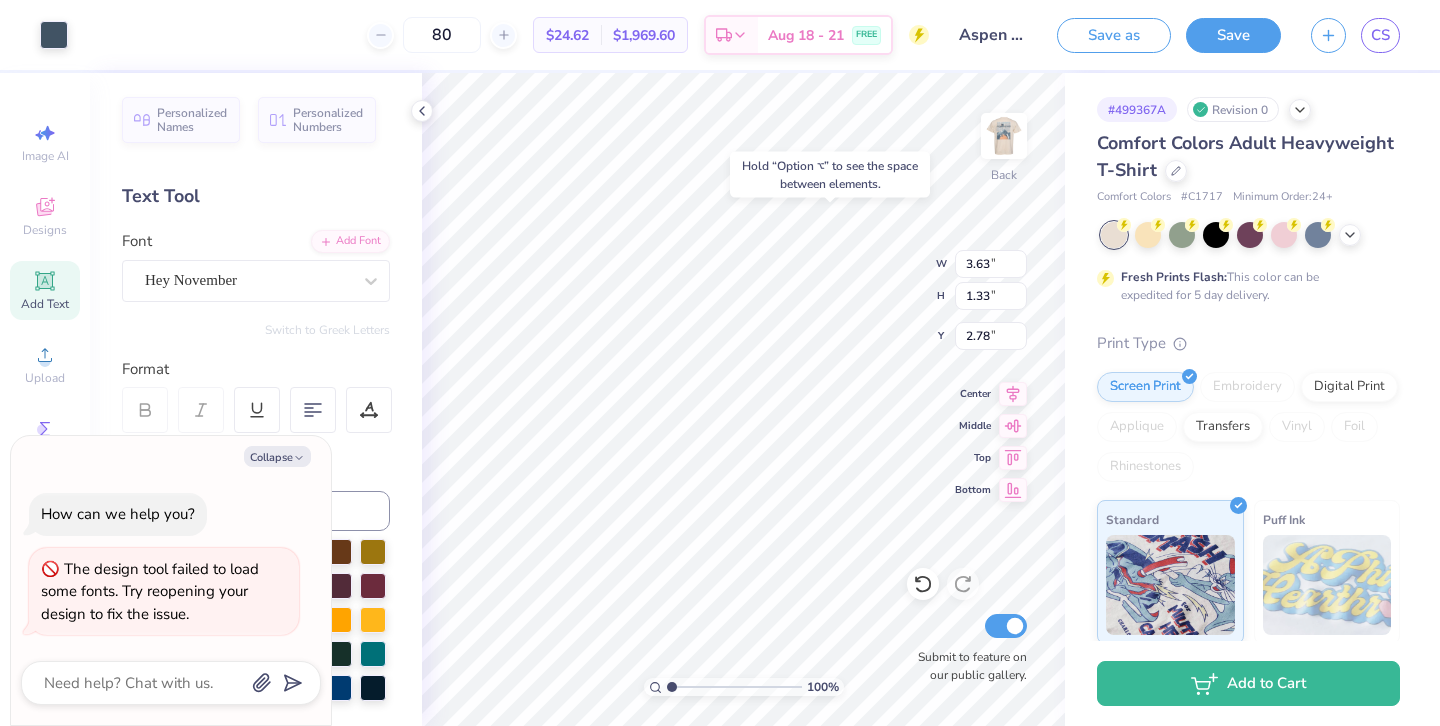 type on "3.00" 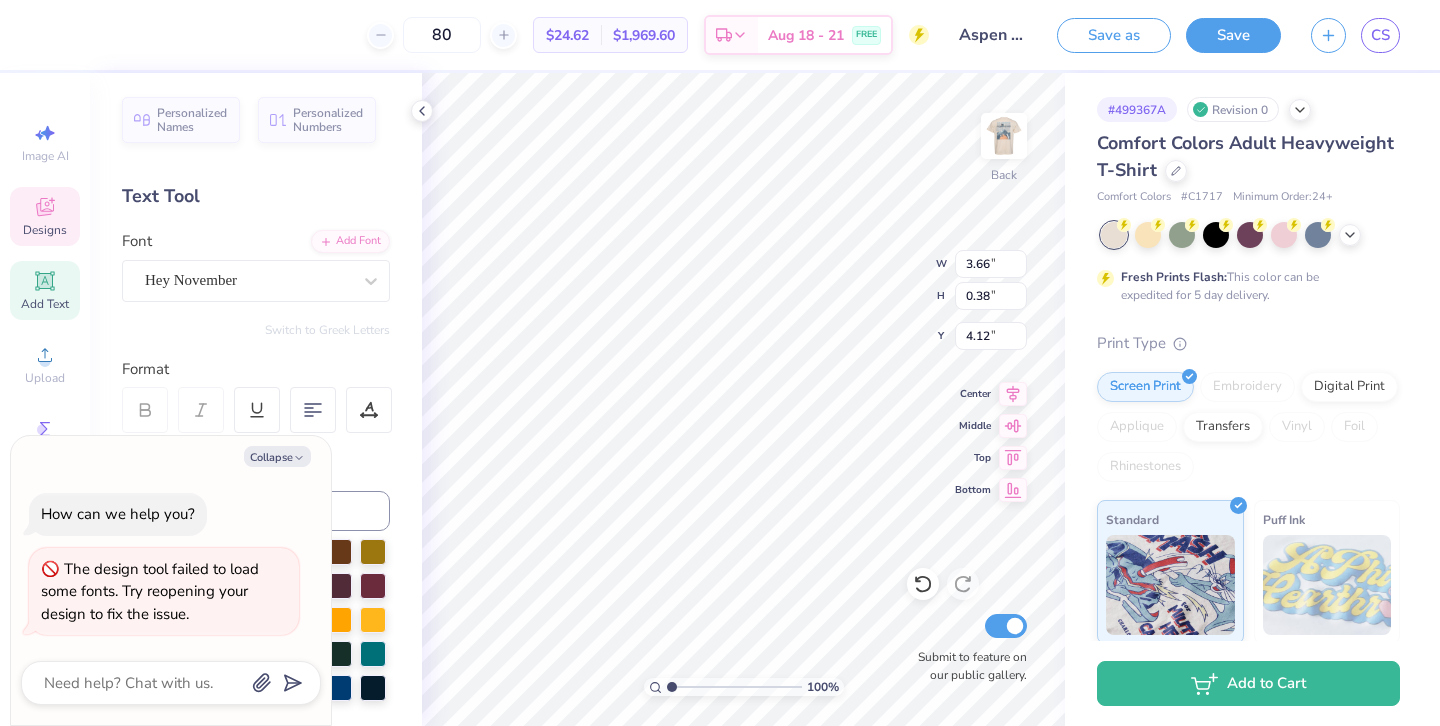 type on "x" 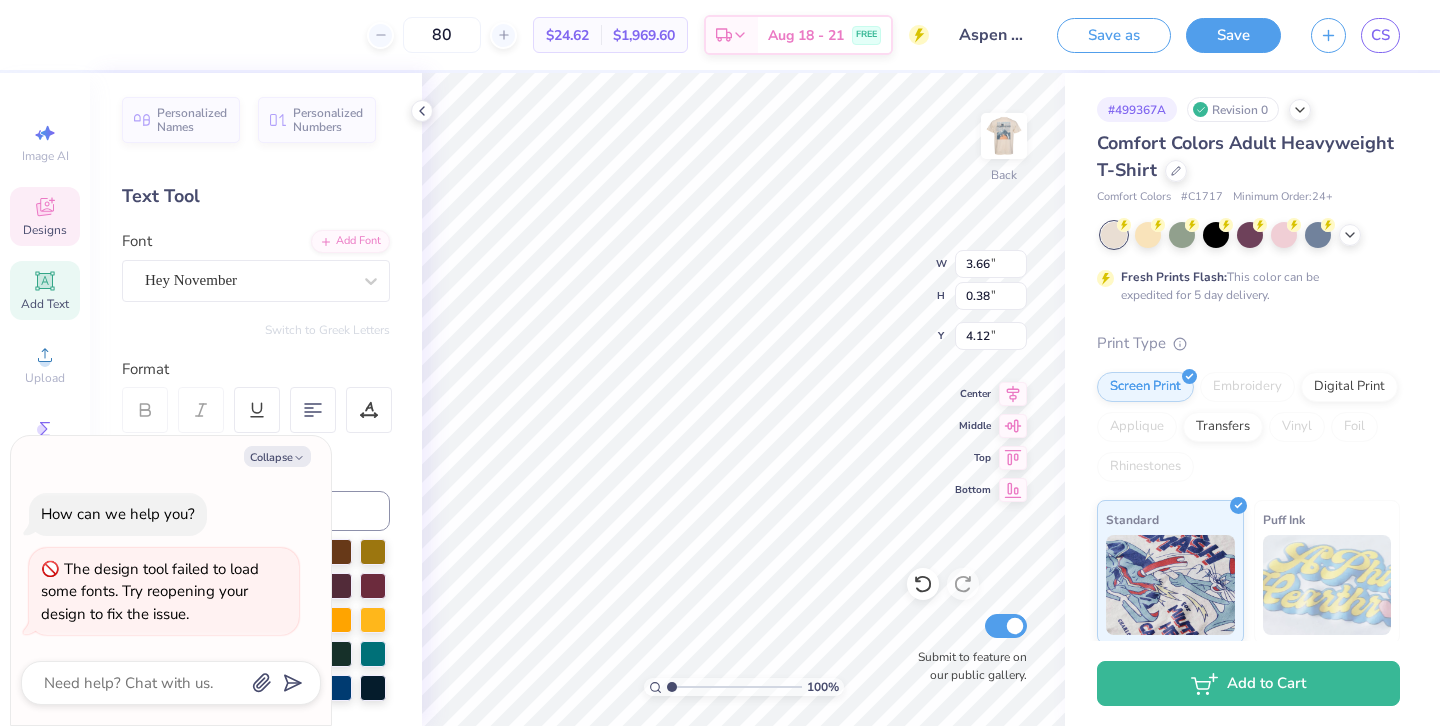 type on "4.58" 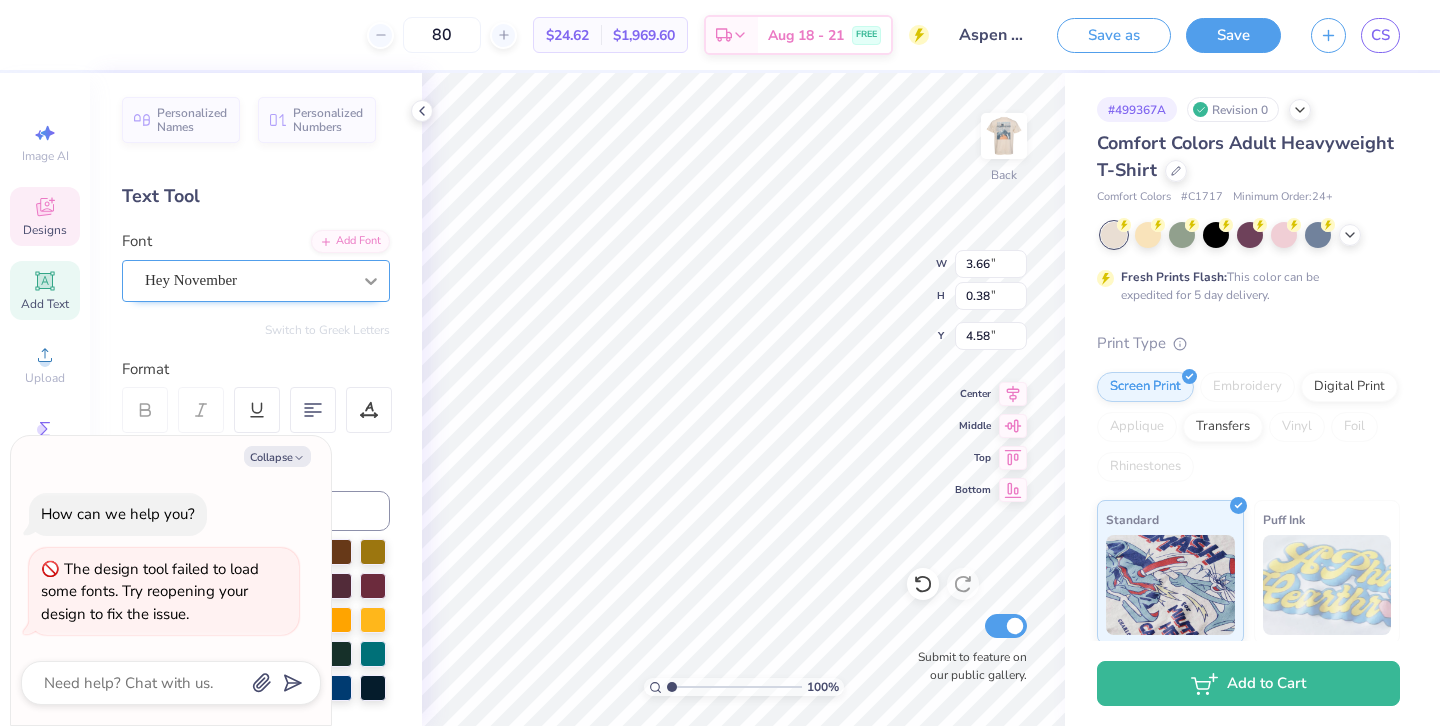 click 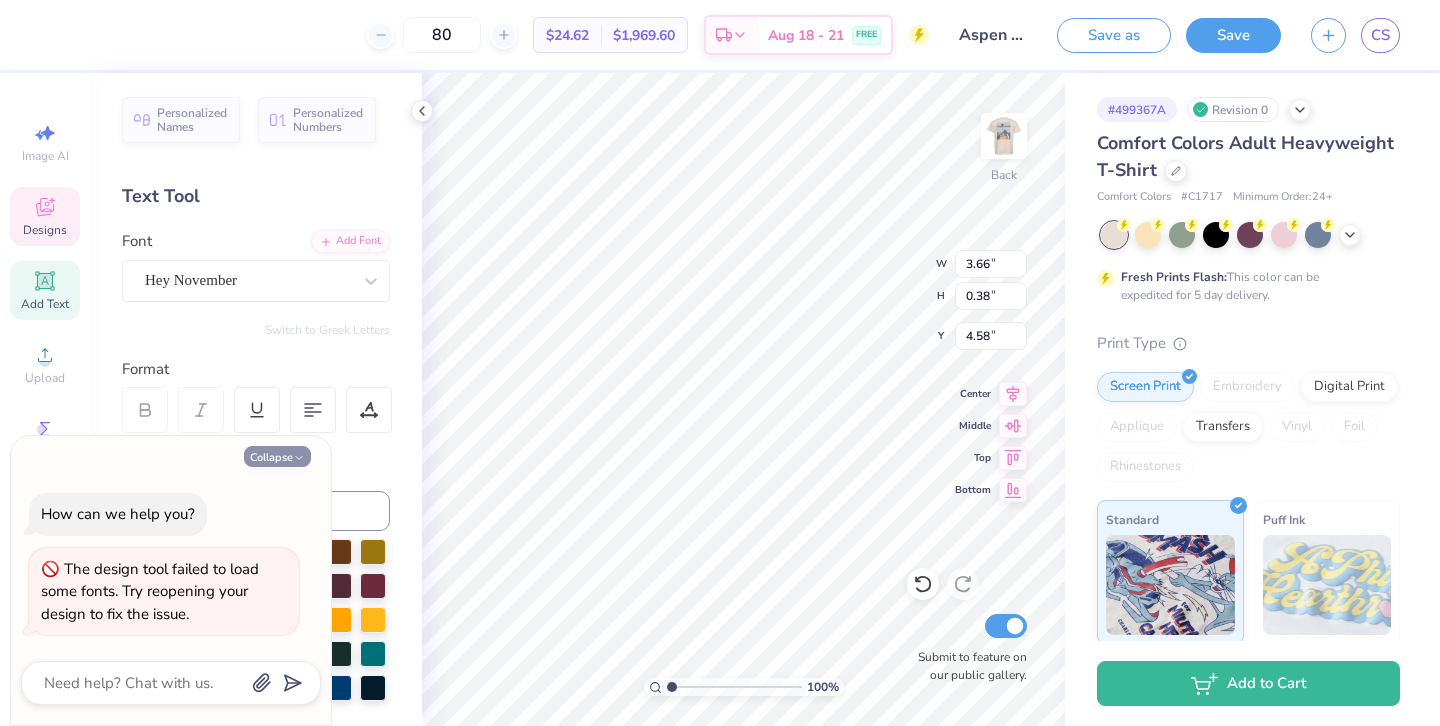 click on "Collapse" at bounding box center (277, 456) 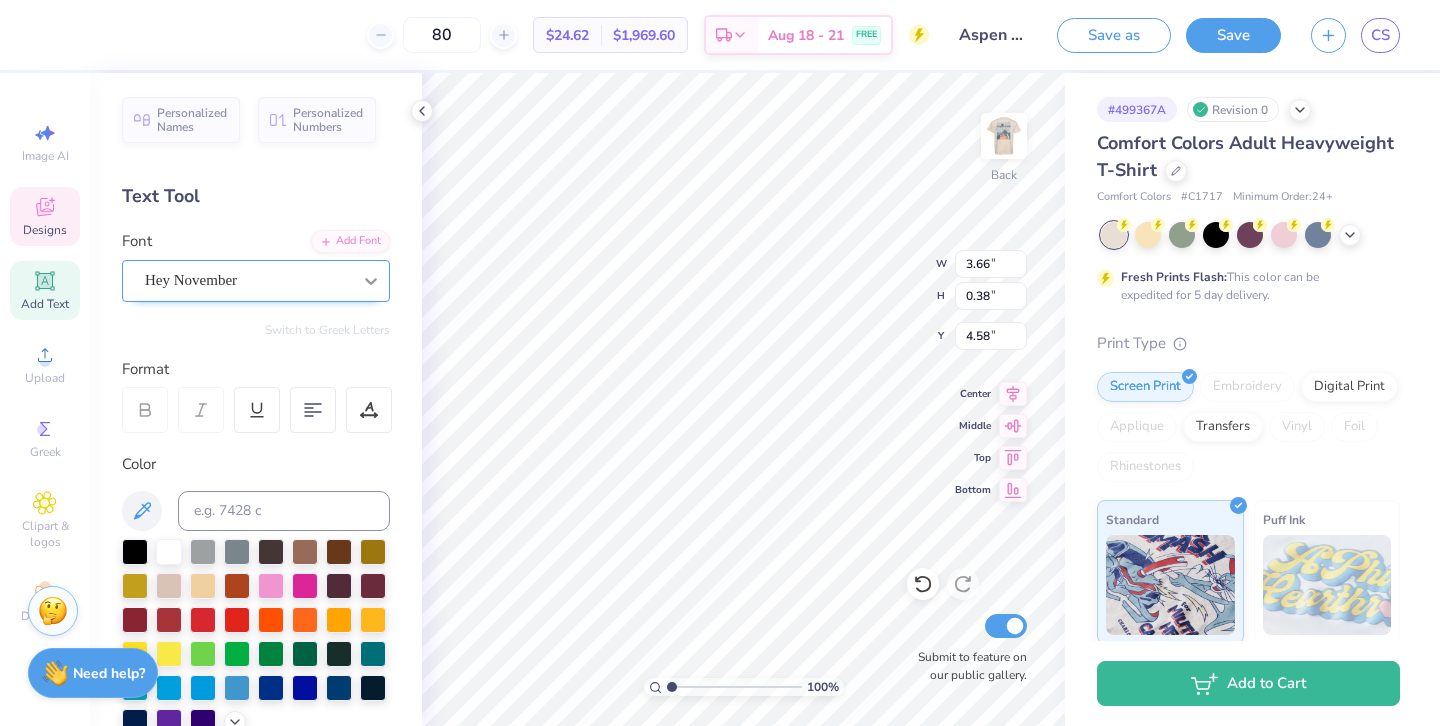 click 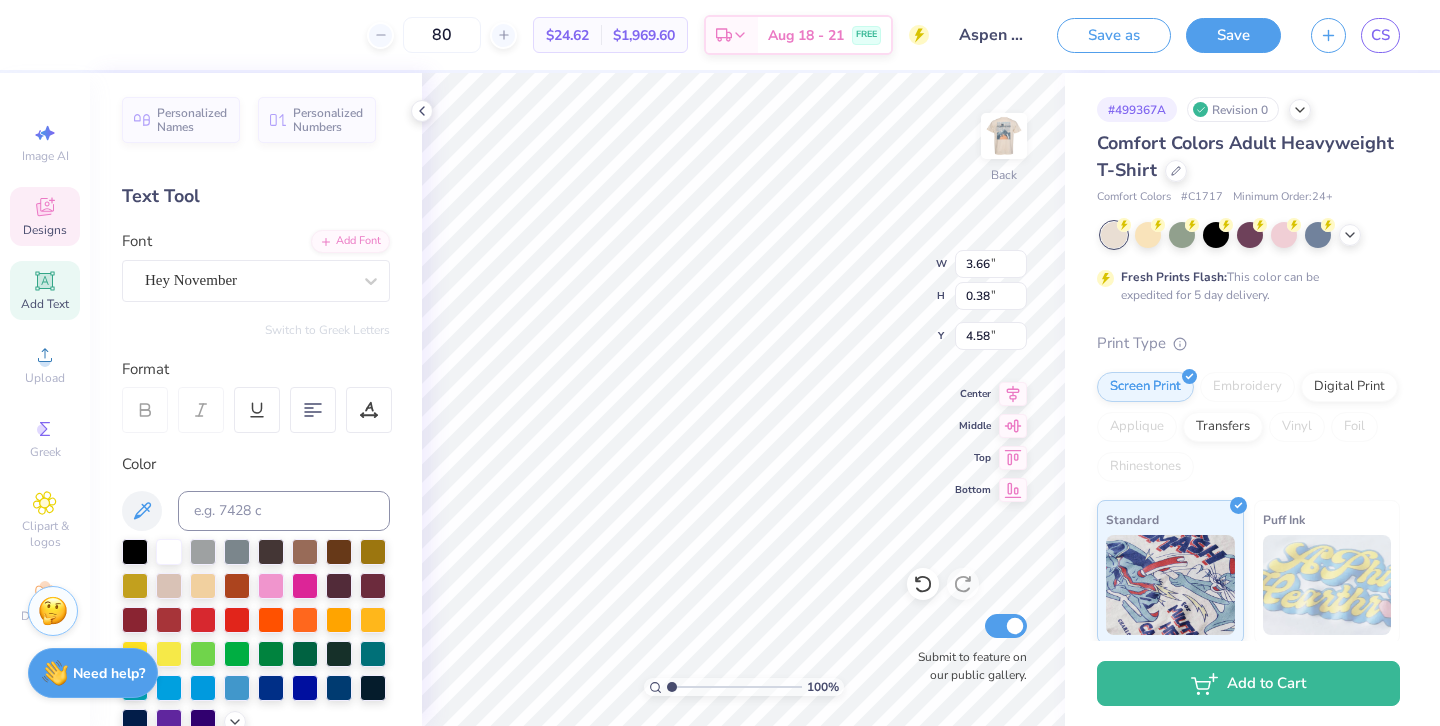 scroll, scrollTop: 0, scrollLeft: 2, axis: horizontal 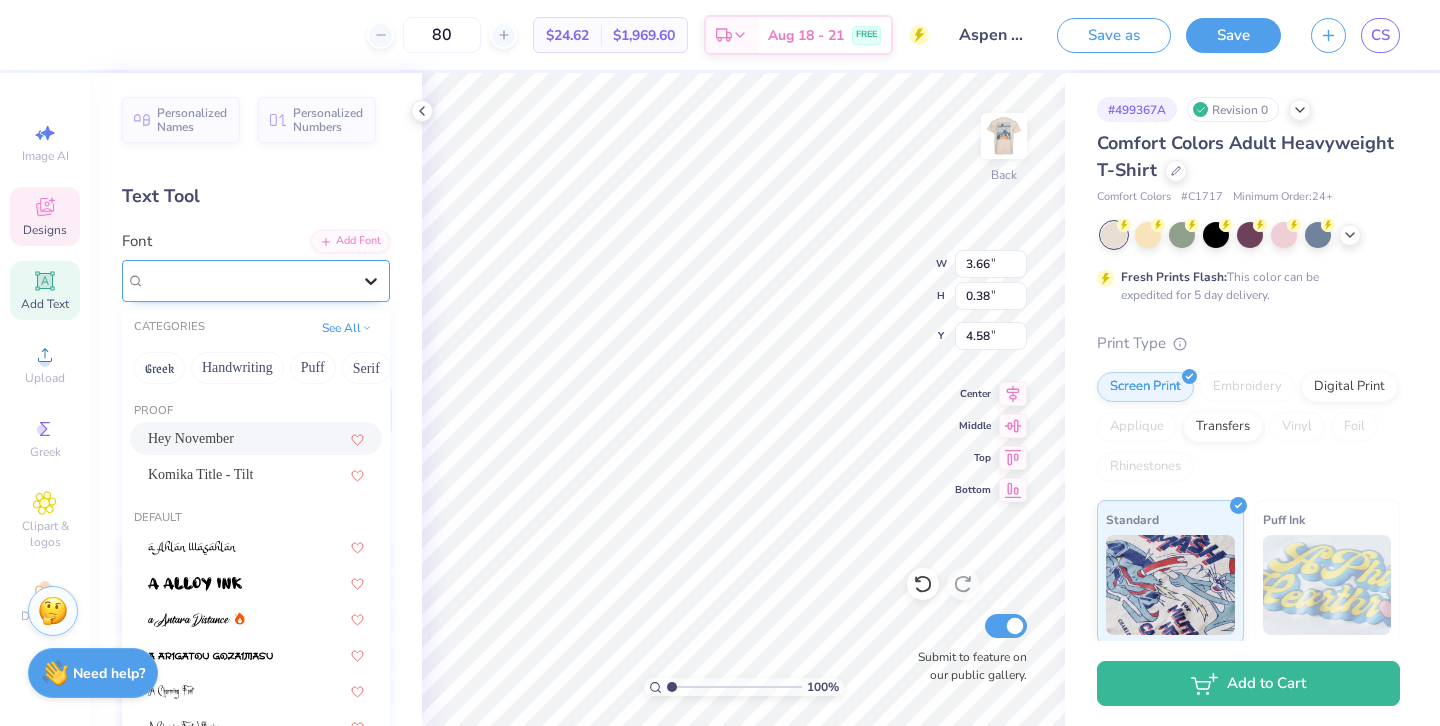 click at bounding box center (371, 281) 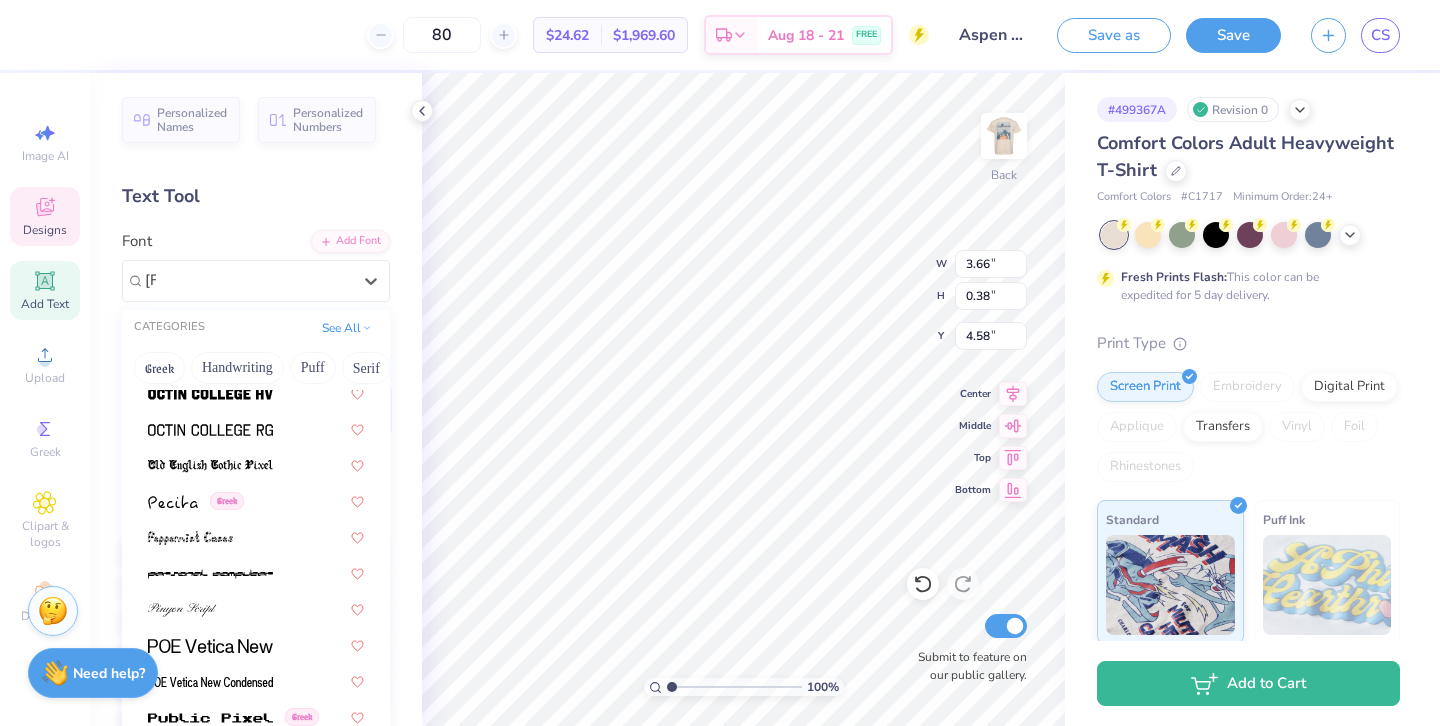 scroll, scrollTop: 0, scrollLeft: 0, axis: both 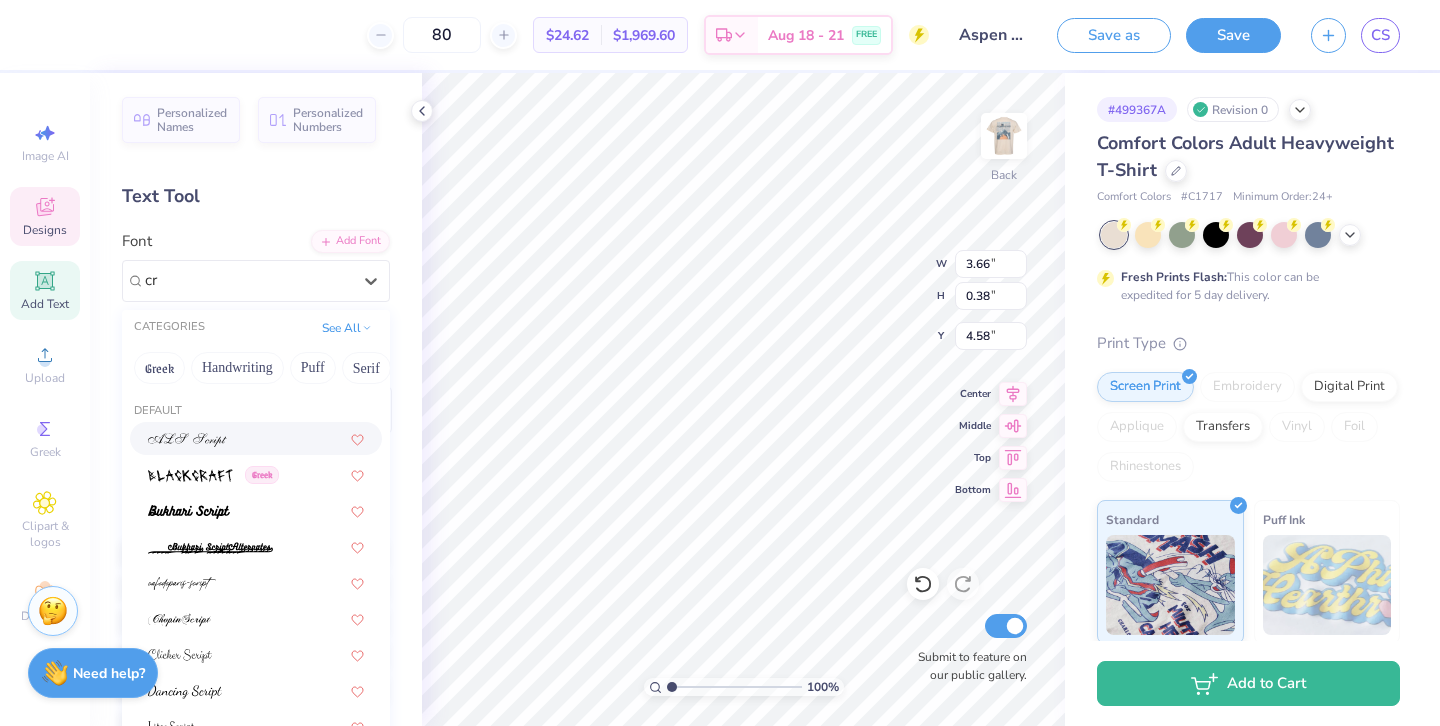 type on "c" 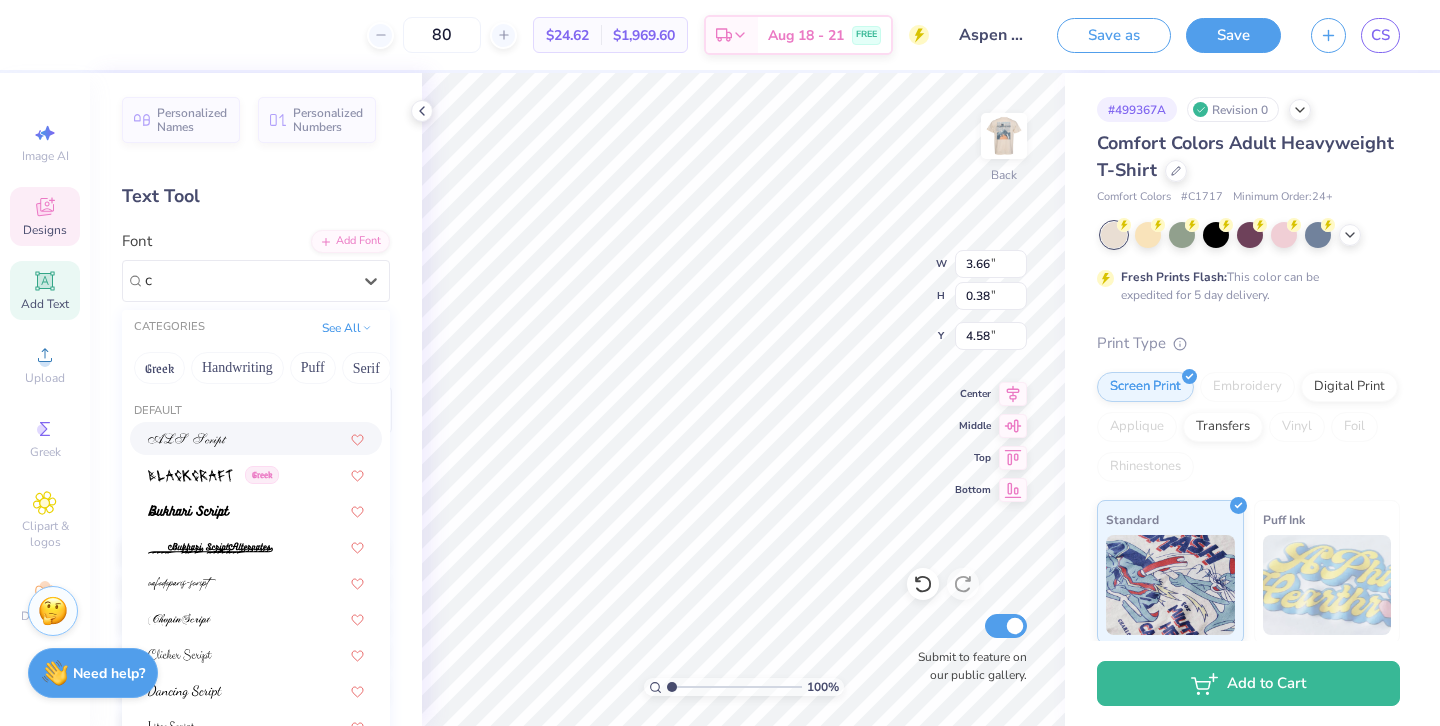 type 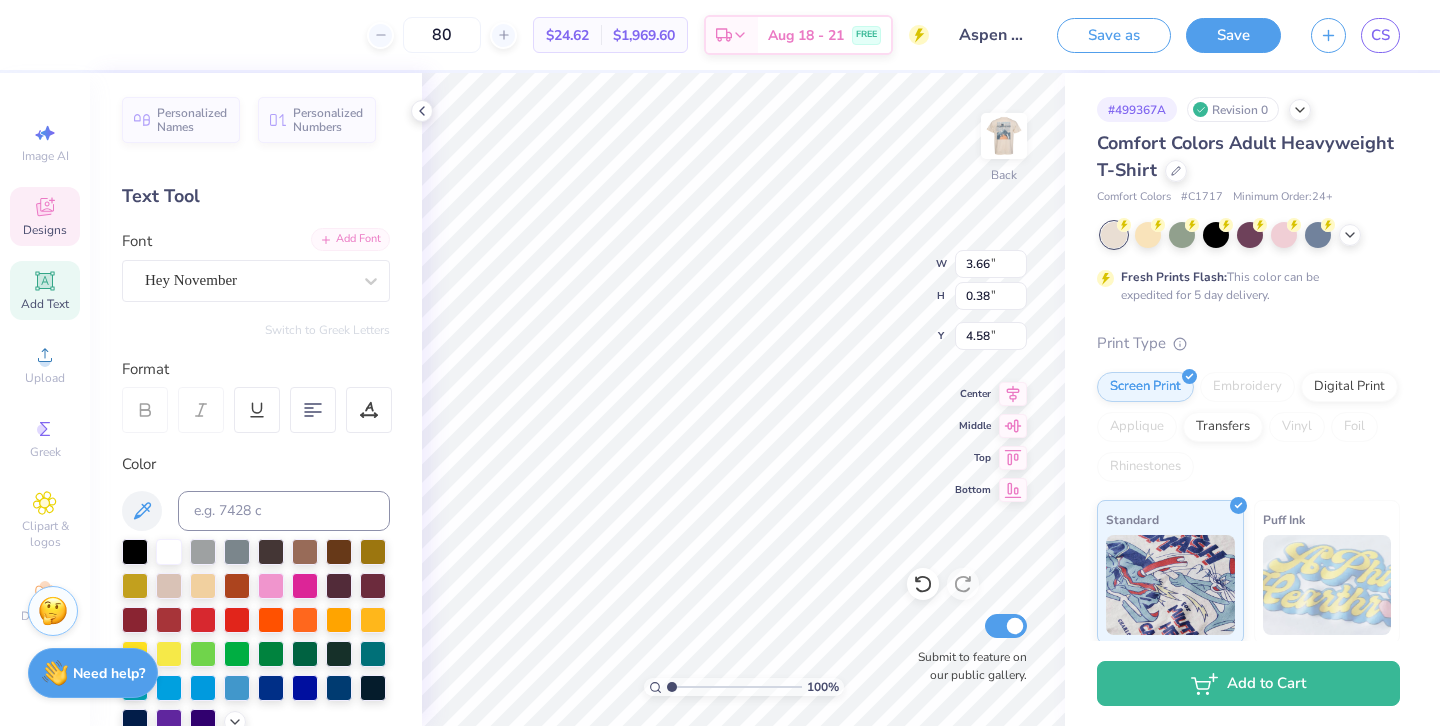 click on "Add Font" at bounding box center (350, 239) 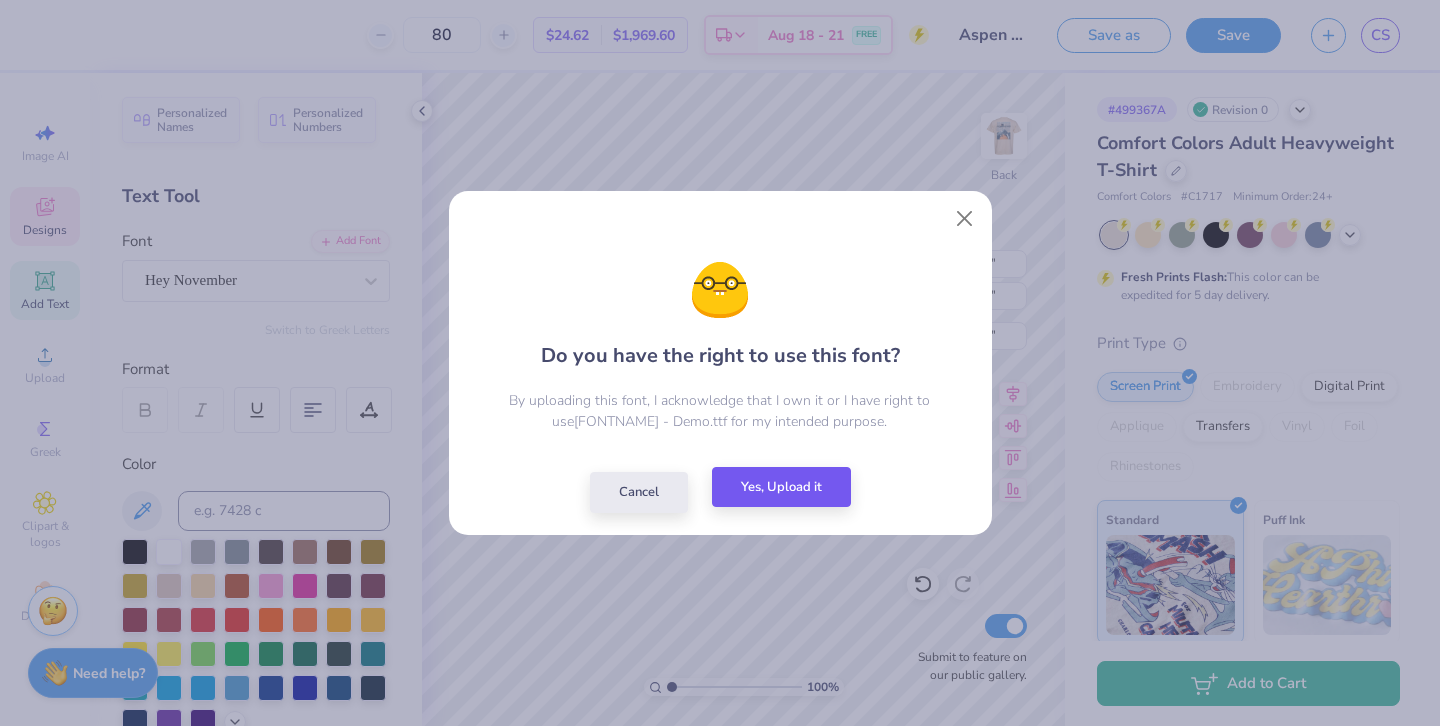 click on "Yes, Upload it" at bounding box center [781, 487] 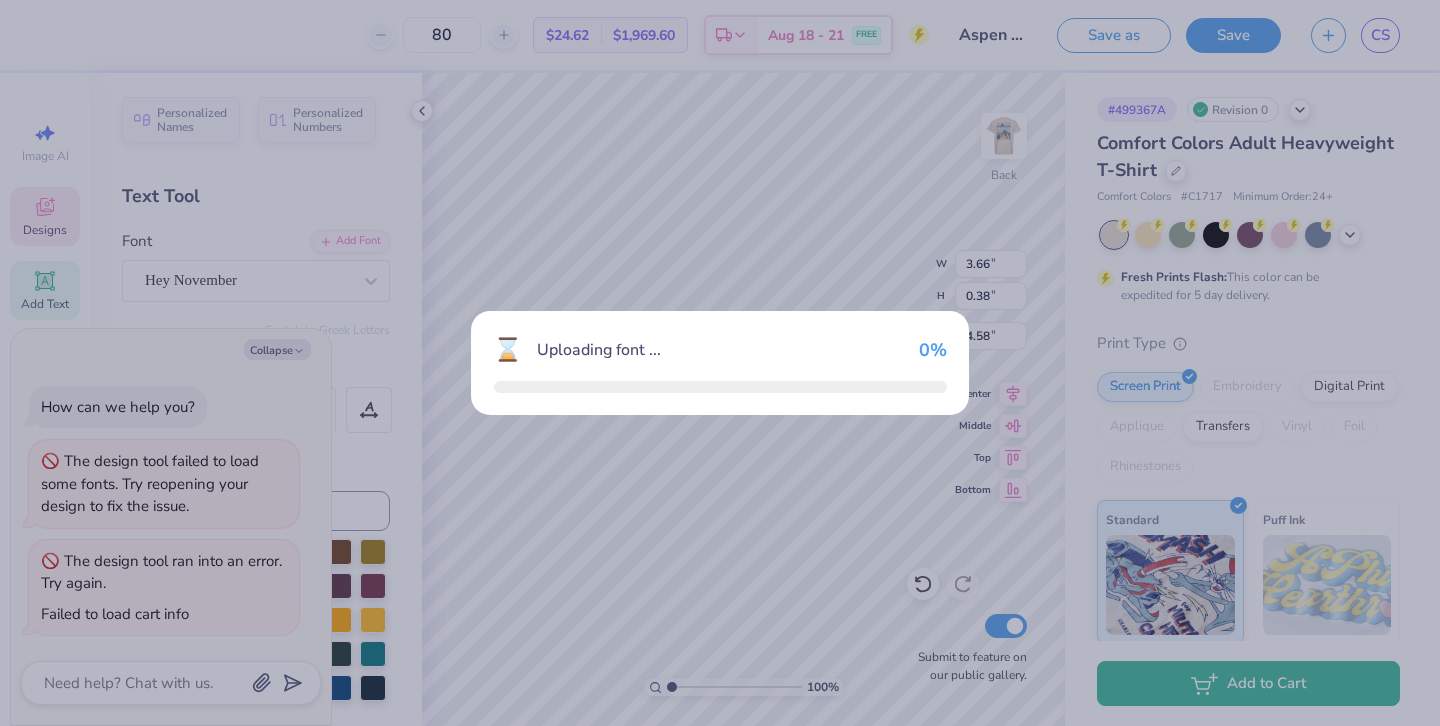 click on "⌛ Uploading font ... 0 %" at bounding box center [720, 363] 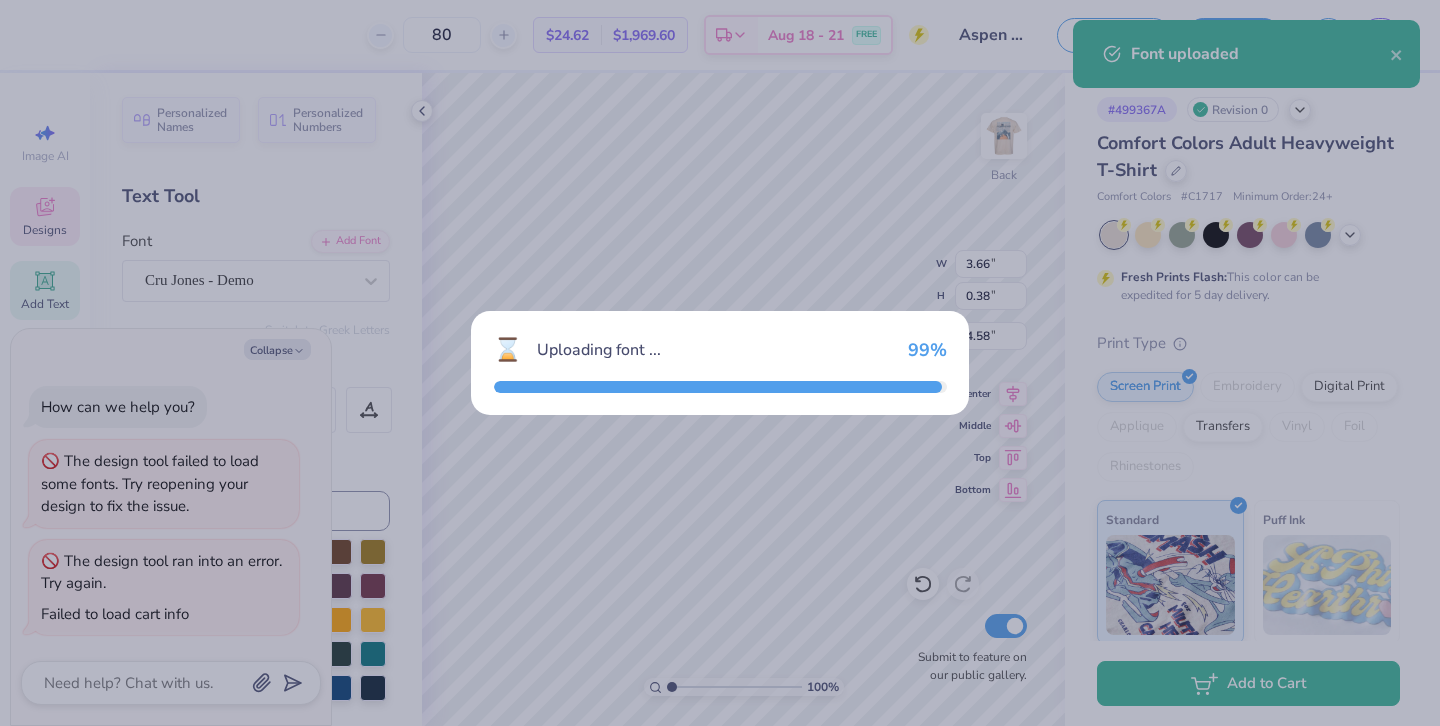 type on "x" 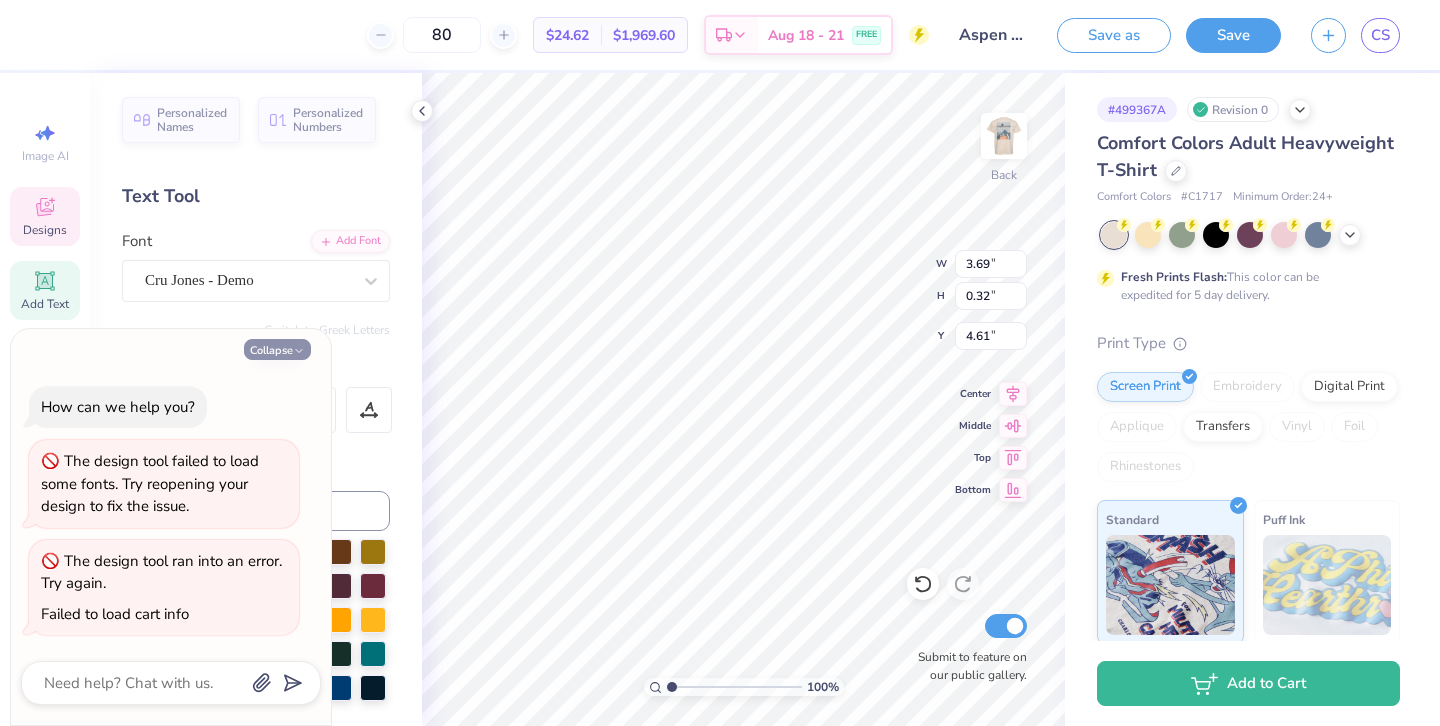 click 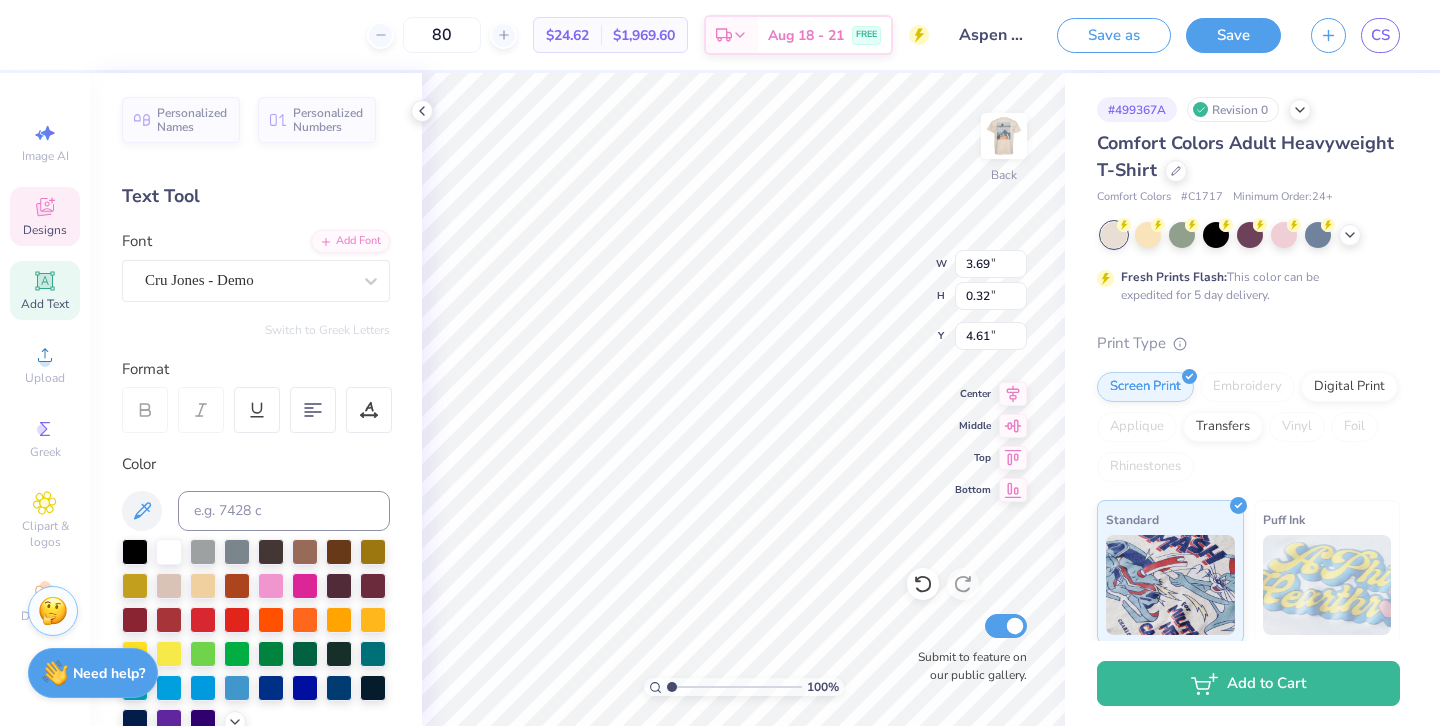 click at bounding box center [257, 410] 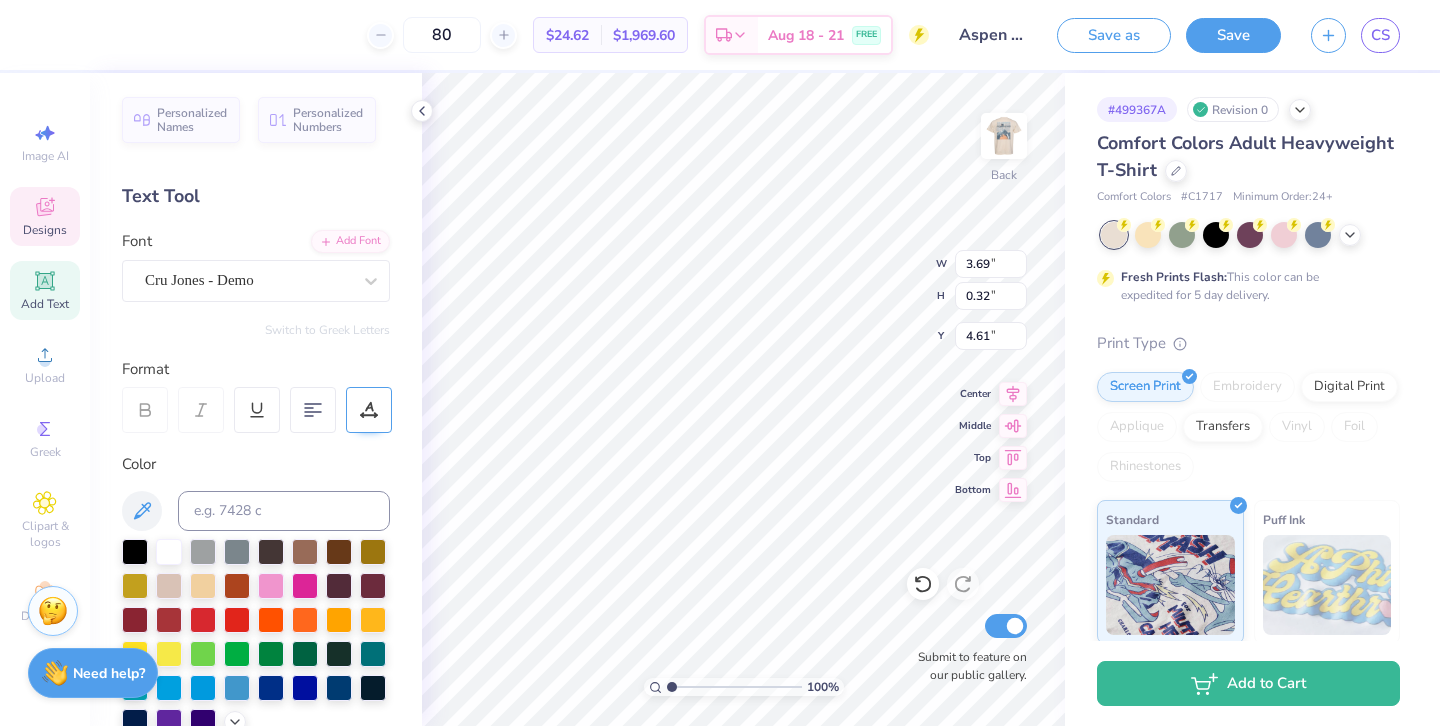 click at bounding box center (369, 410) 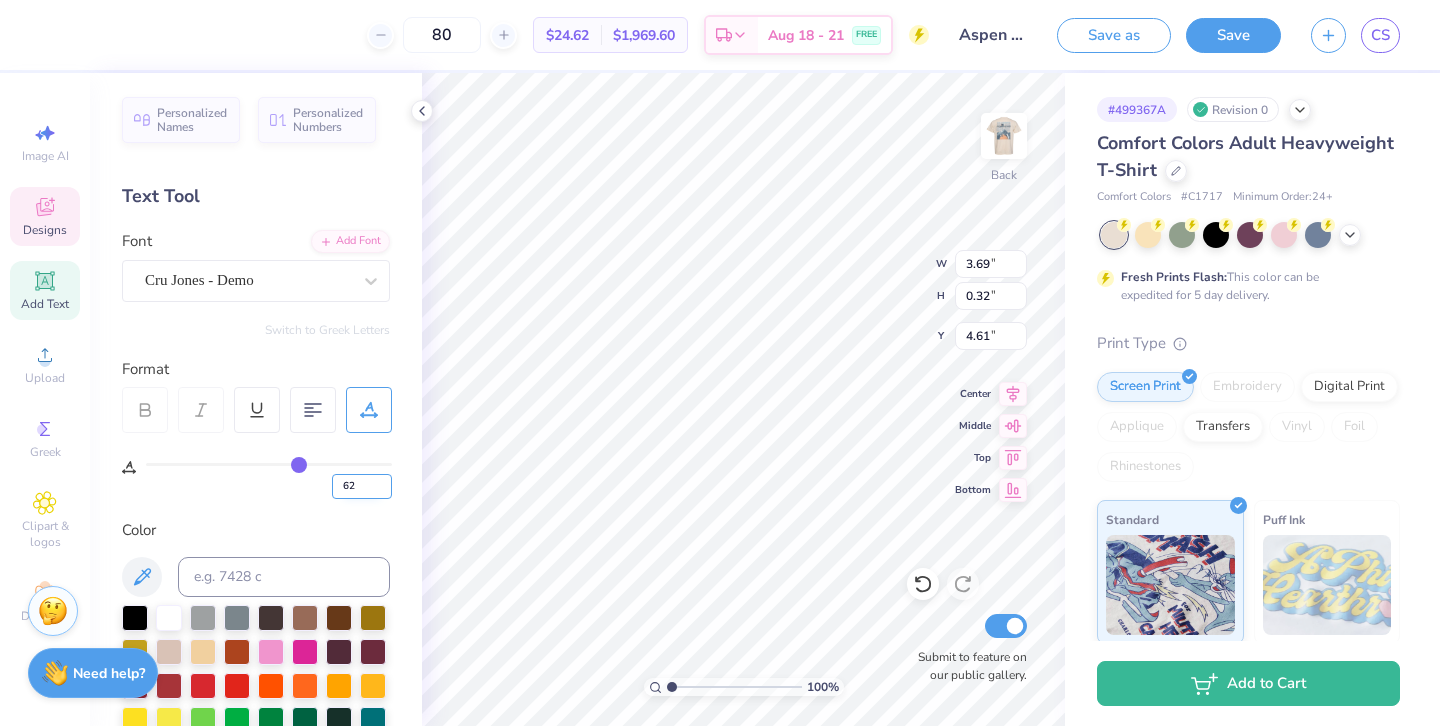 click on "62" at bounding box center [362, 486] 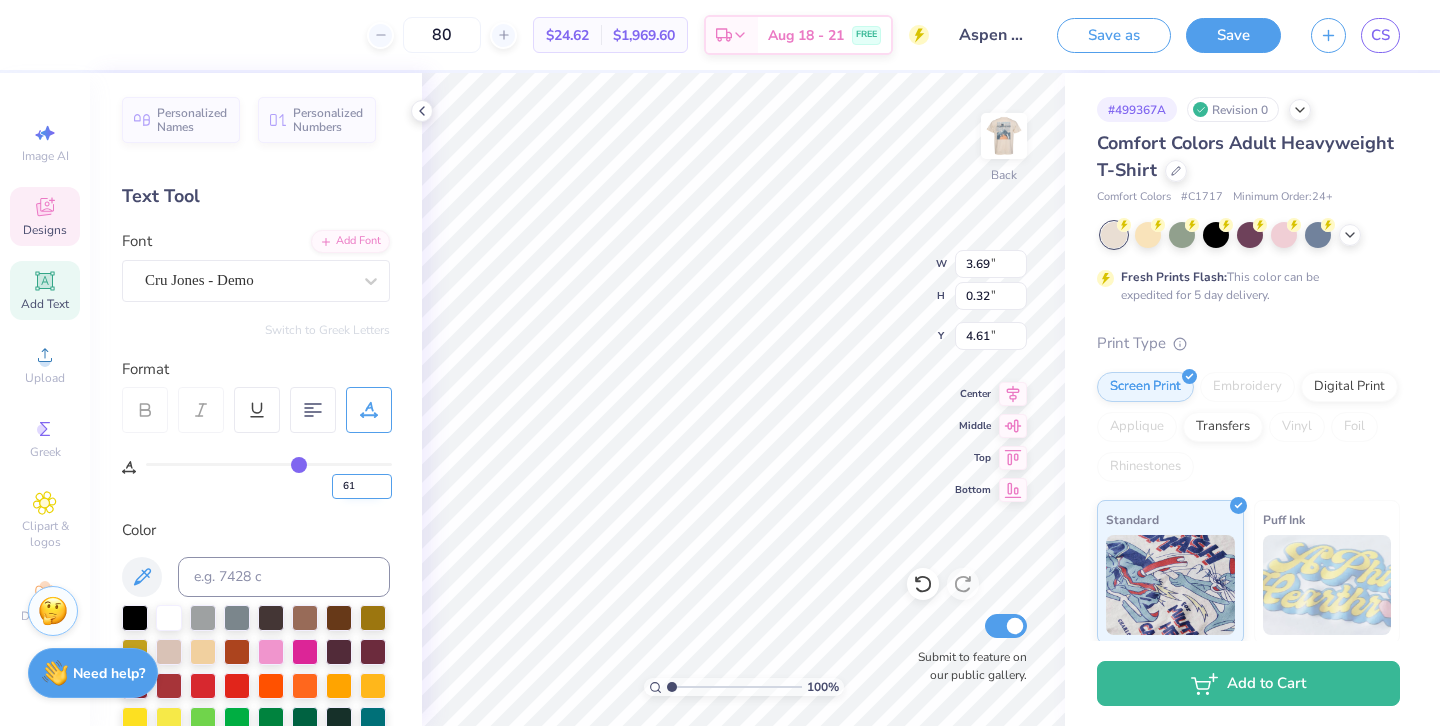 click on "61" at bounding box center [362, 486] 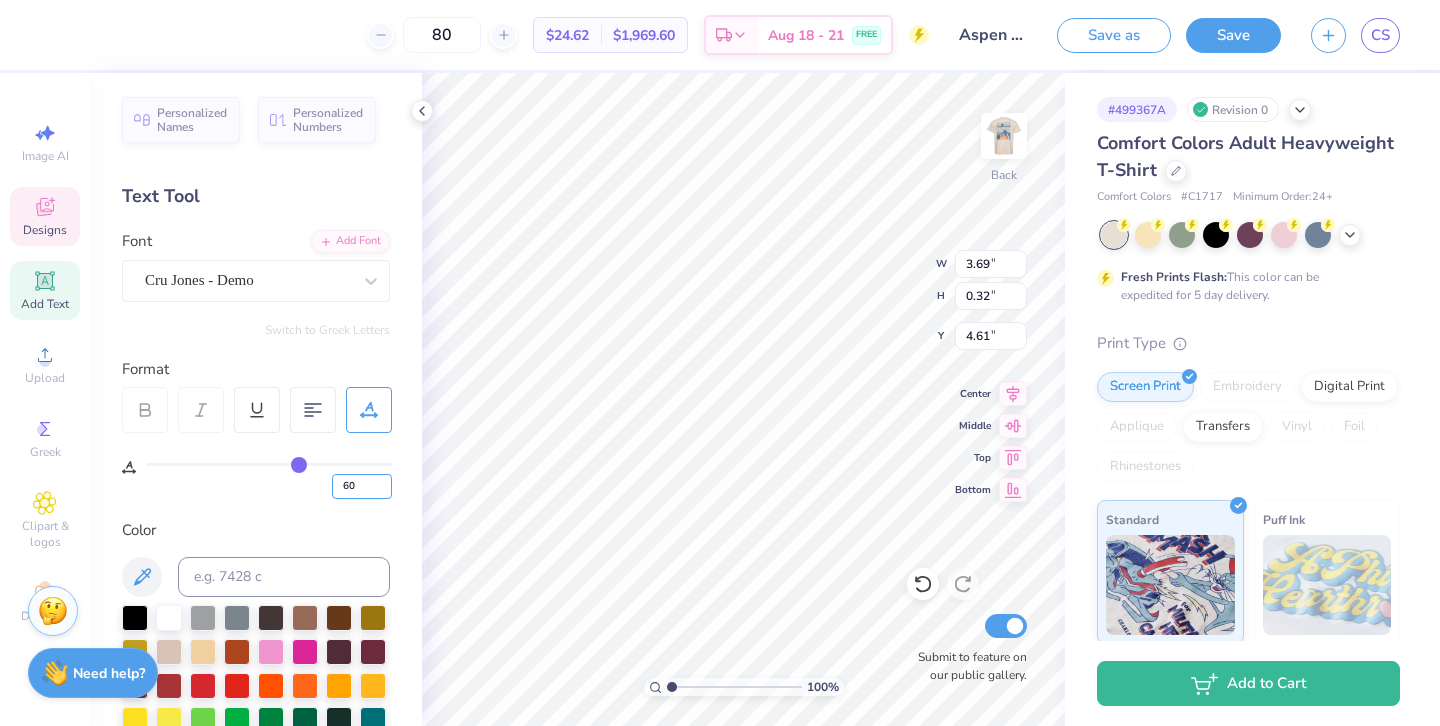 click on "60" at bounding box center (362, 486) 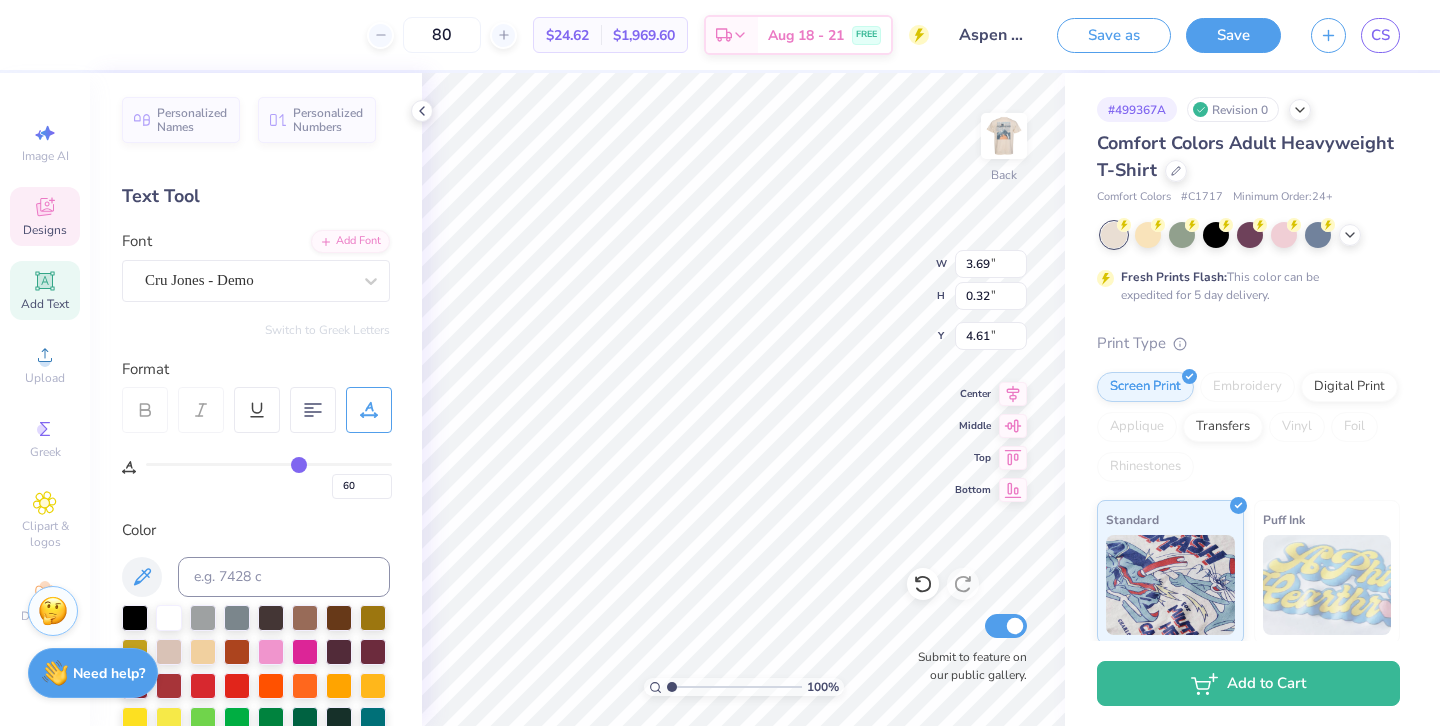 type on "60" 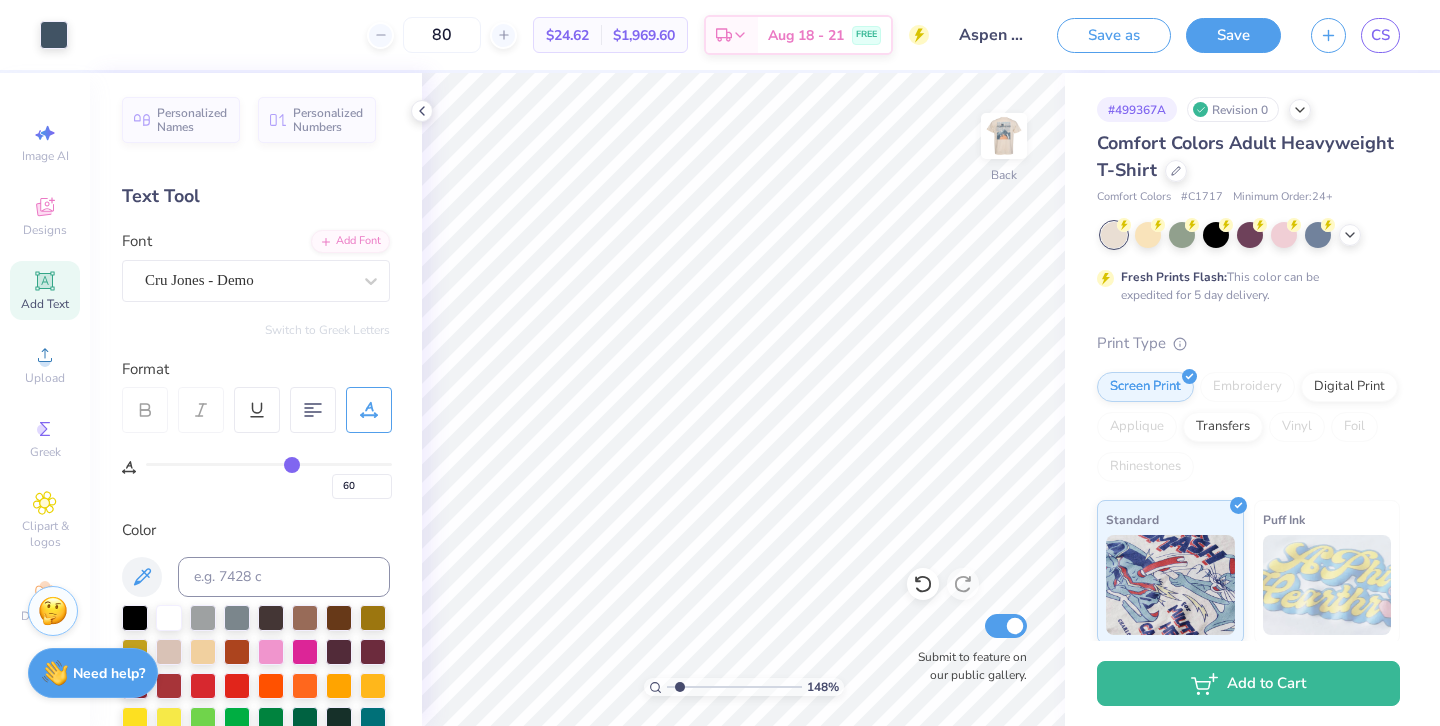 type on "1.63" 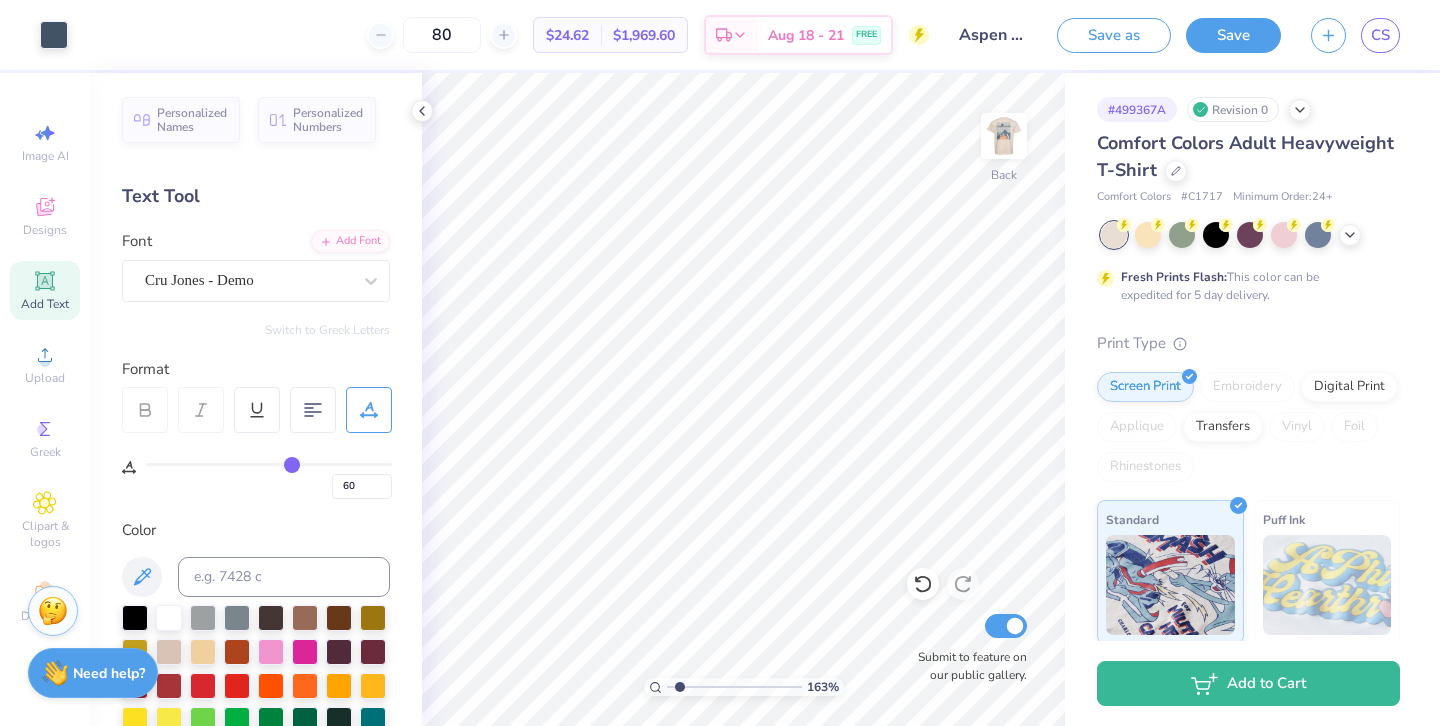 drag, startPoint x: 669, startPoint y: 684, endPoint x: 680, endPoint y: 684, distance: 11 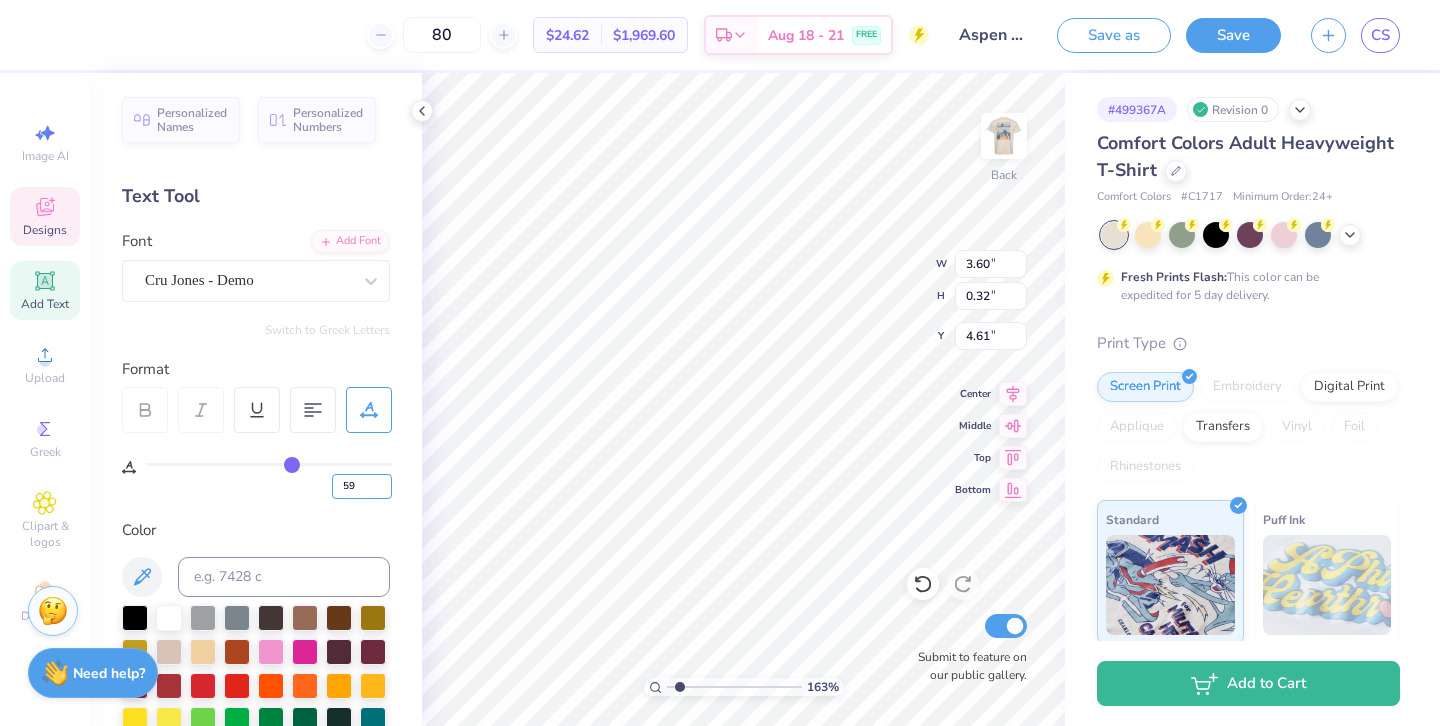 click on "59" at bounding box center [362, 486] 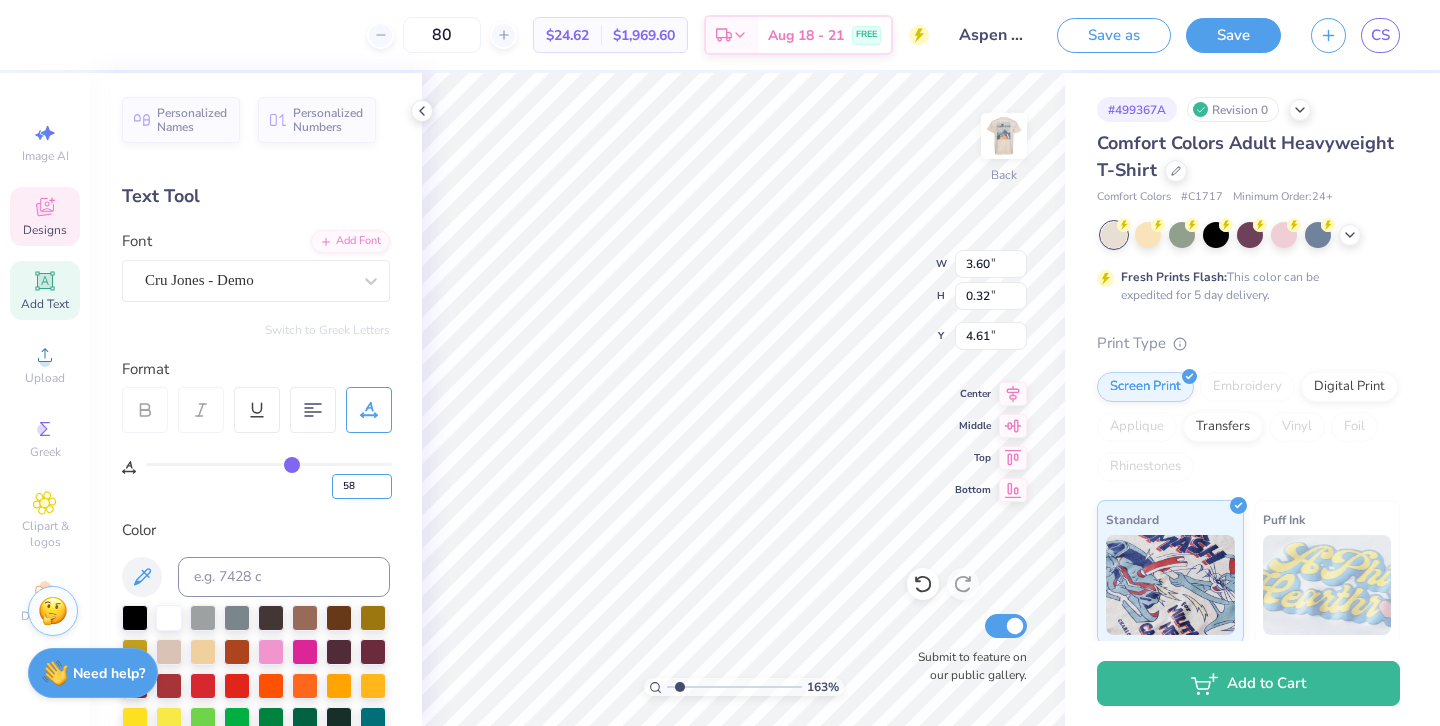 click on "58" at bounding box center (362, 486) 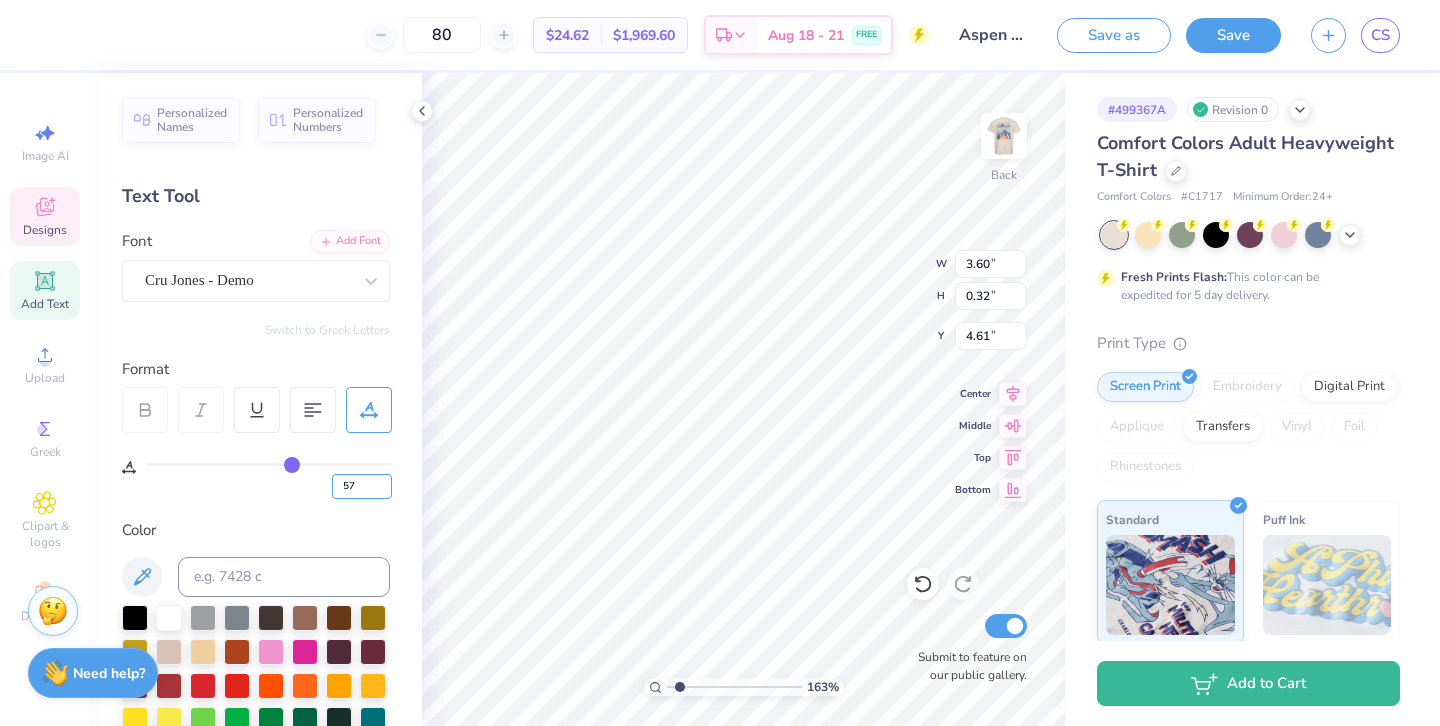 click on "57" at bounding box center [362, 486] 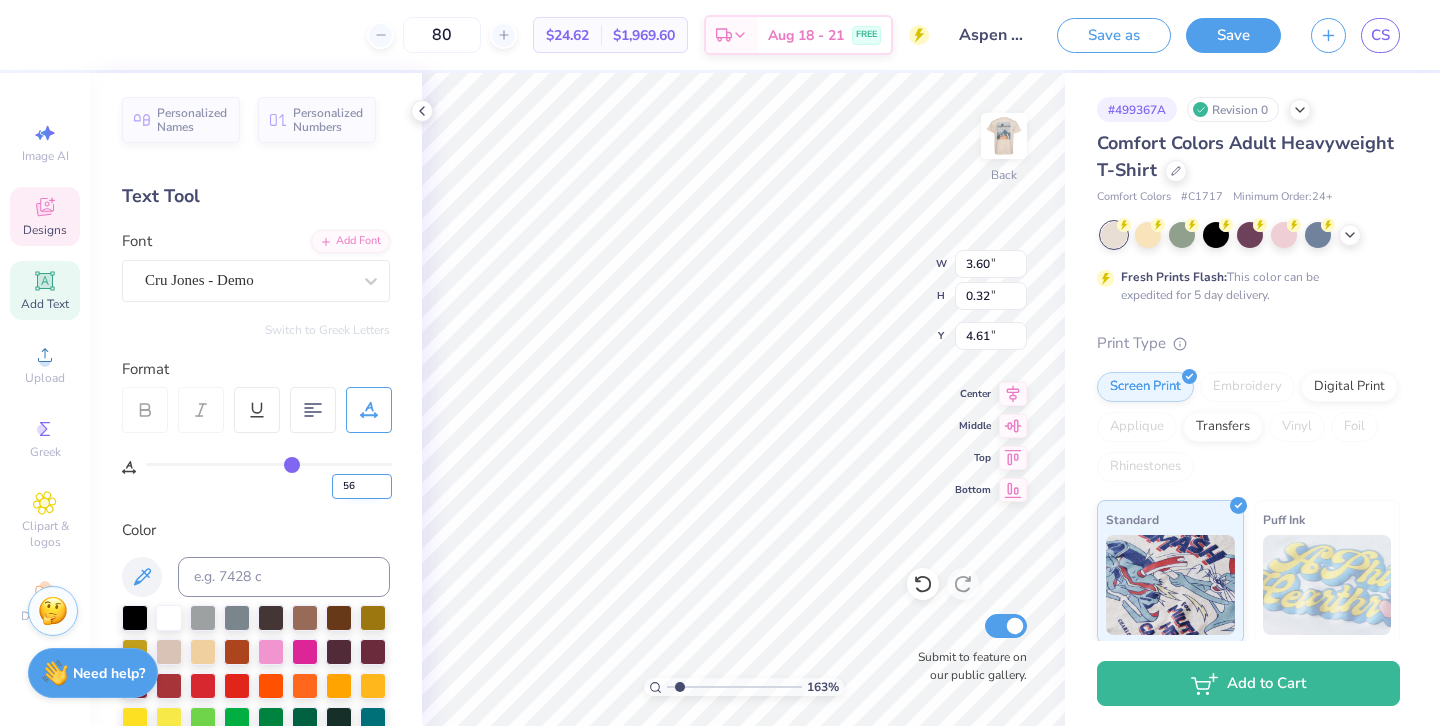 click on "56" at bounding box center (362, 486) 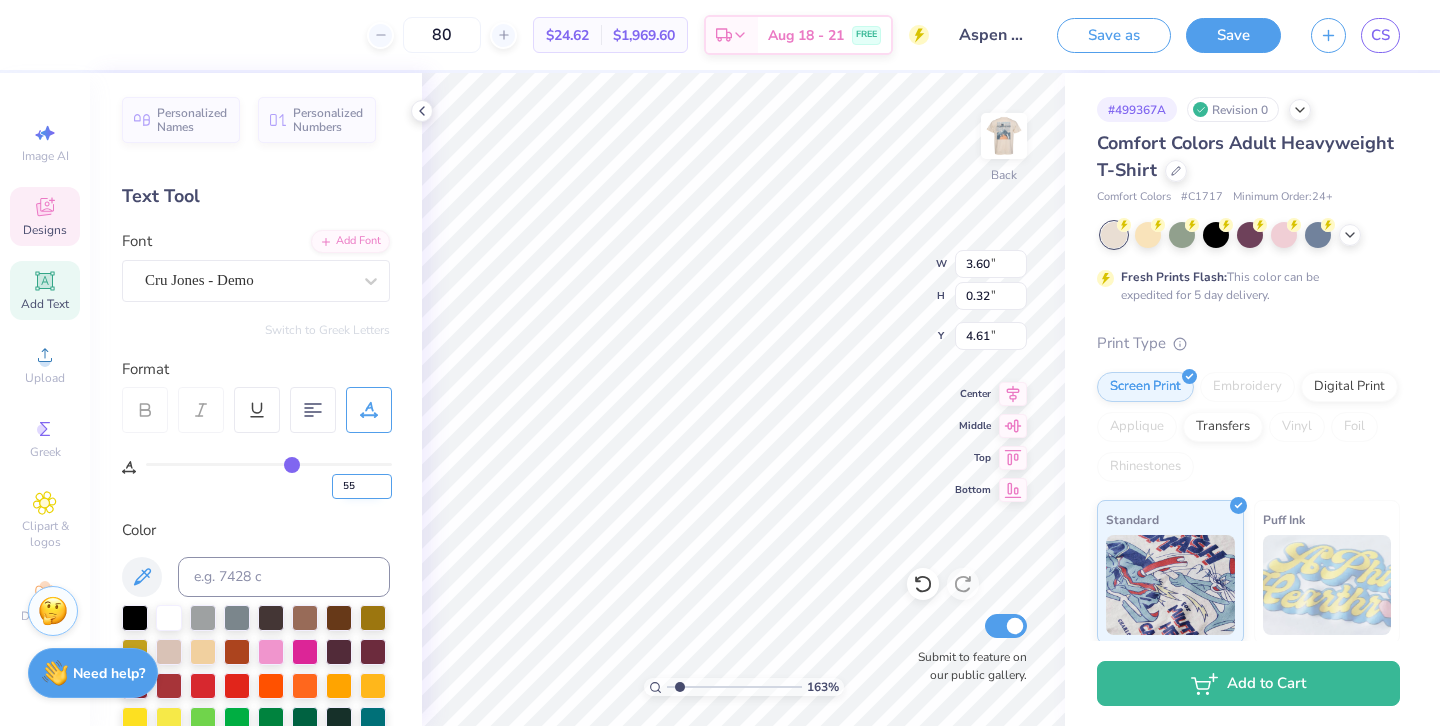 click on "55" at bounding box center [362, 486] 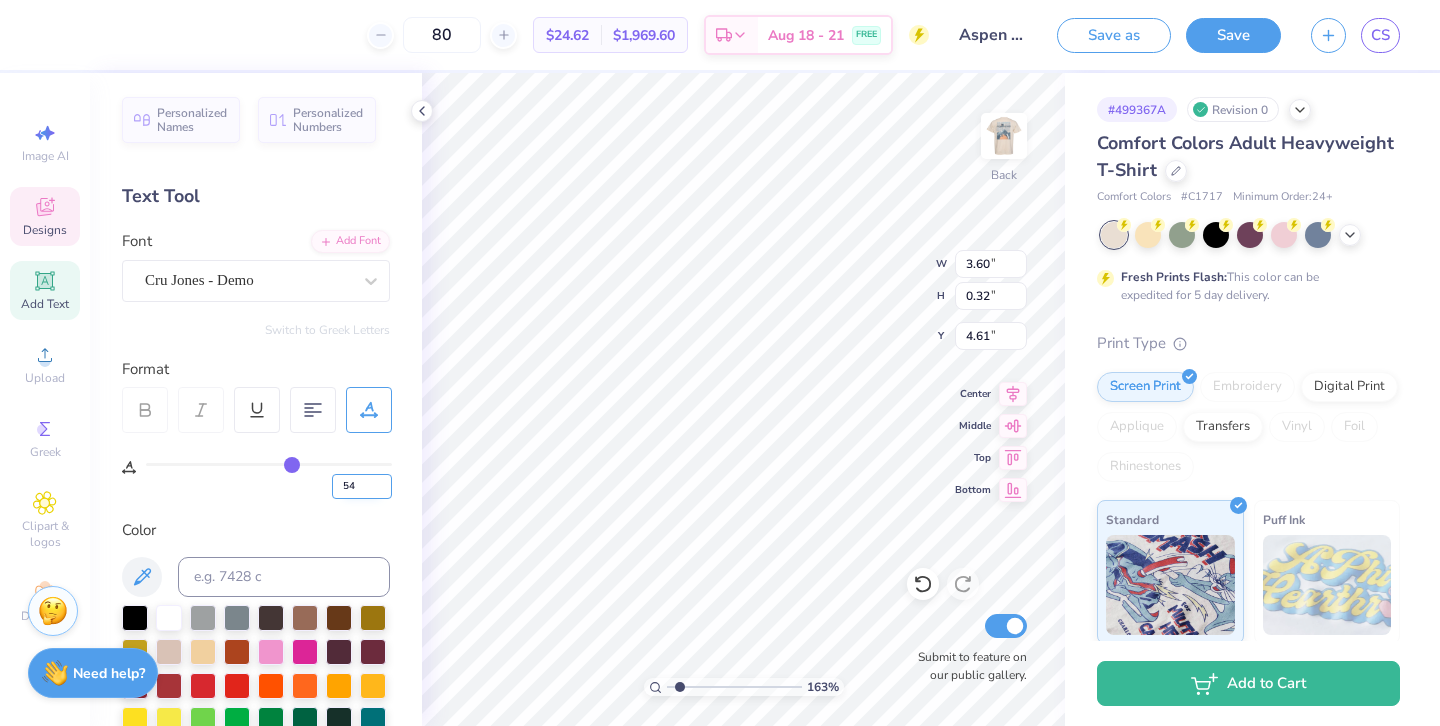 click on "54" at bounding box center (362, 486) 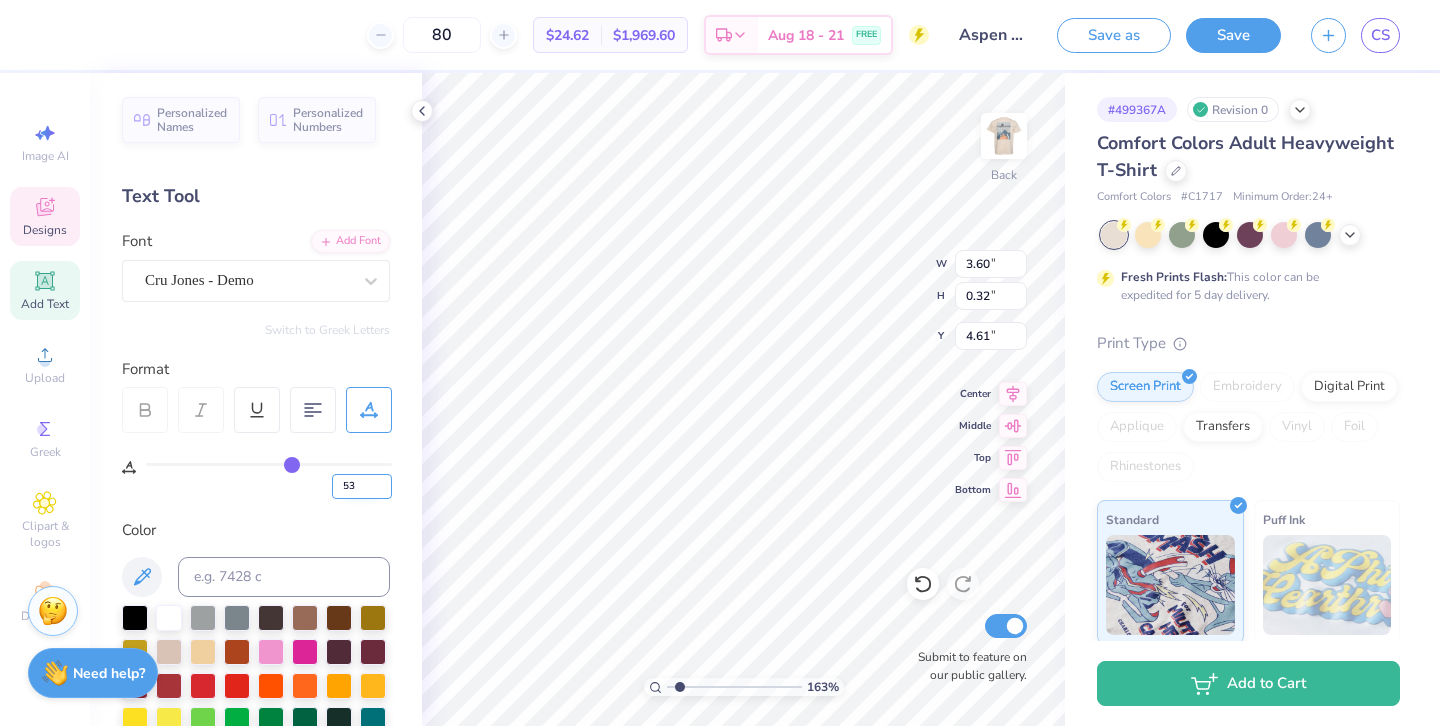 click on "53" at bounding box center [362, 486] 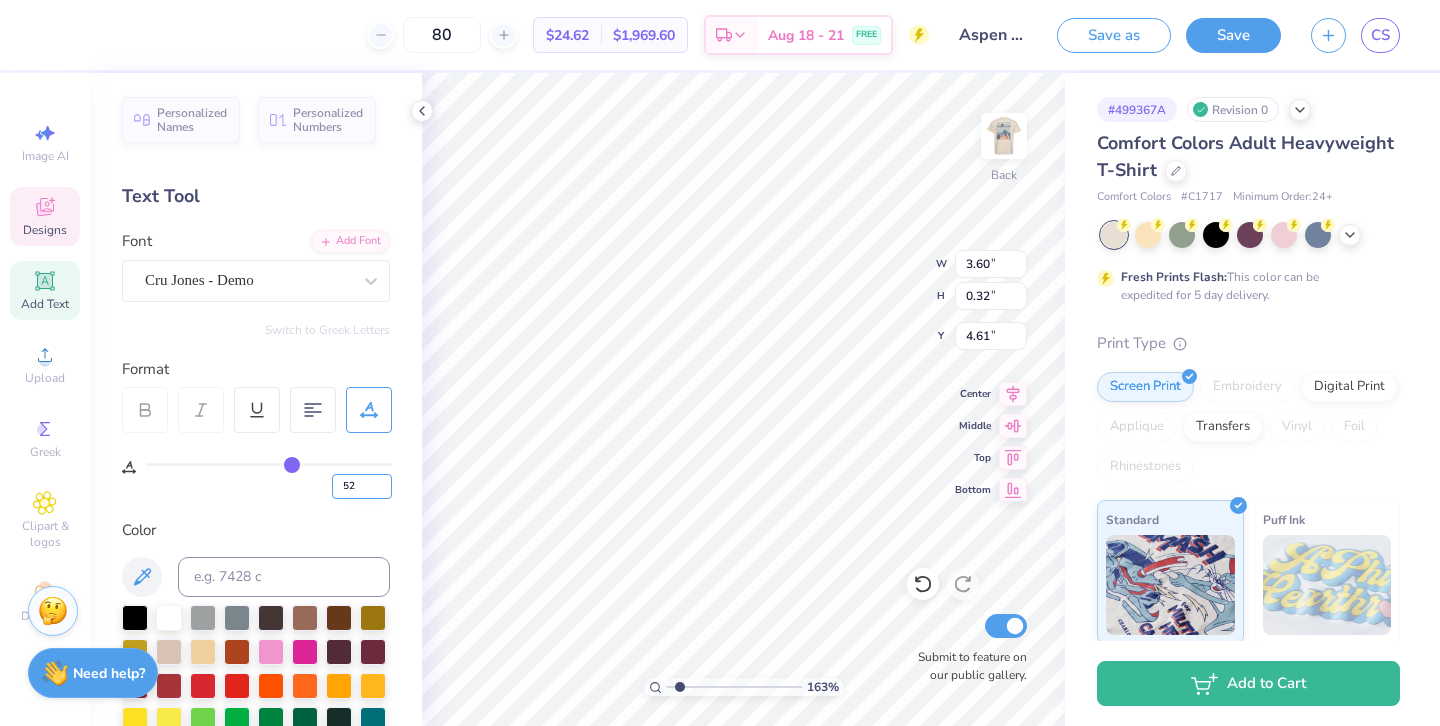 click on "52" at bounding box center (362, 486) 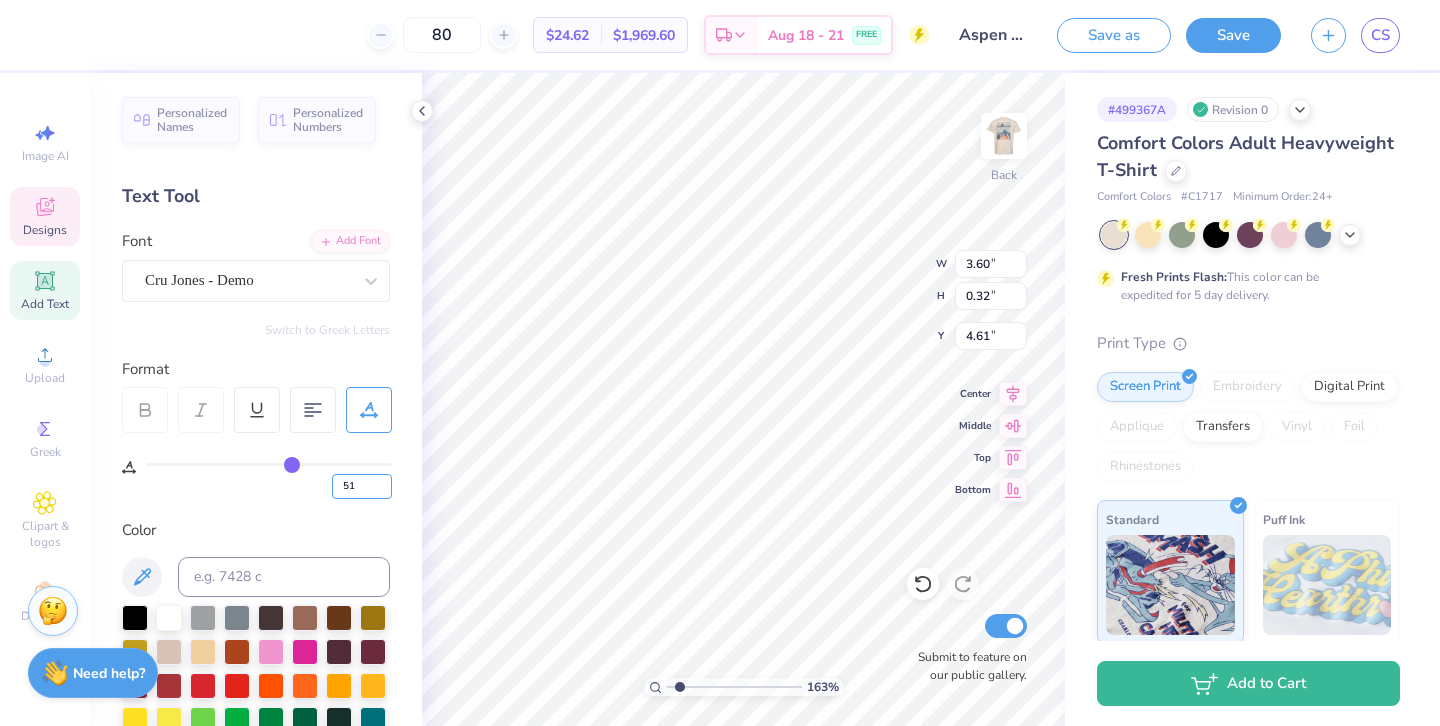 click on "51" at bounding box center (362, 486) 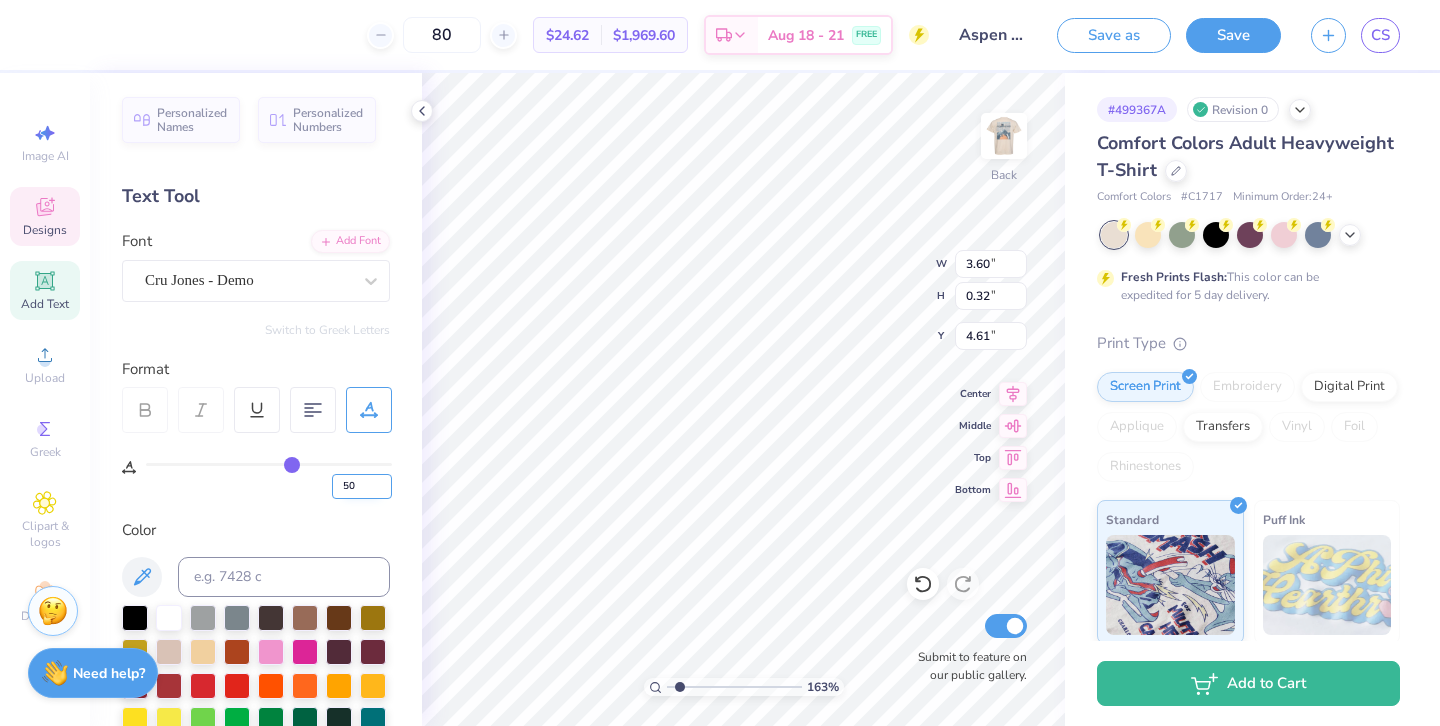 click on "50" at bounding box center [362, 486] 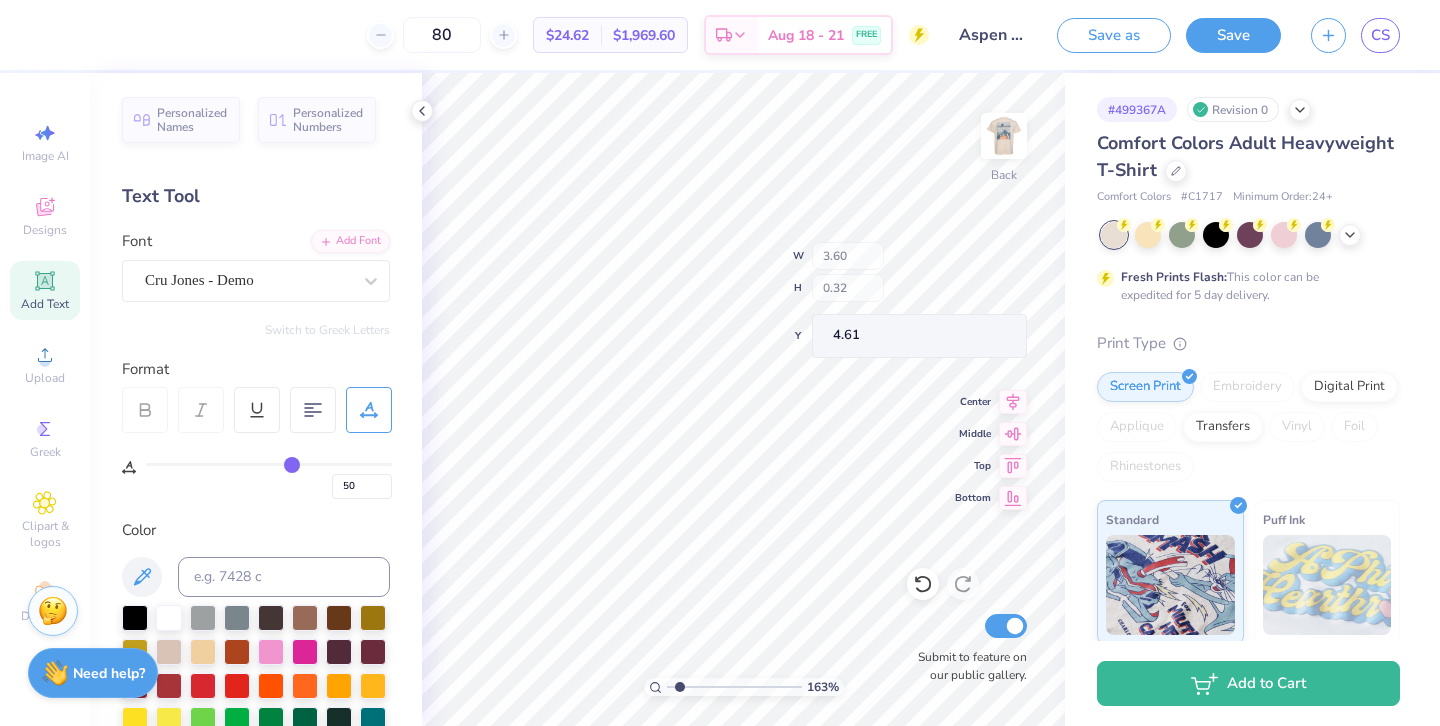 type on "50" 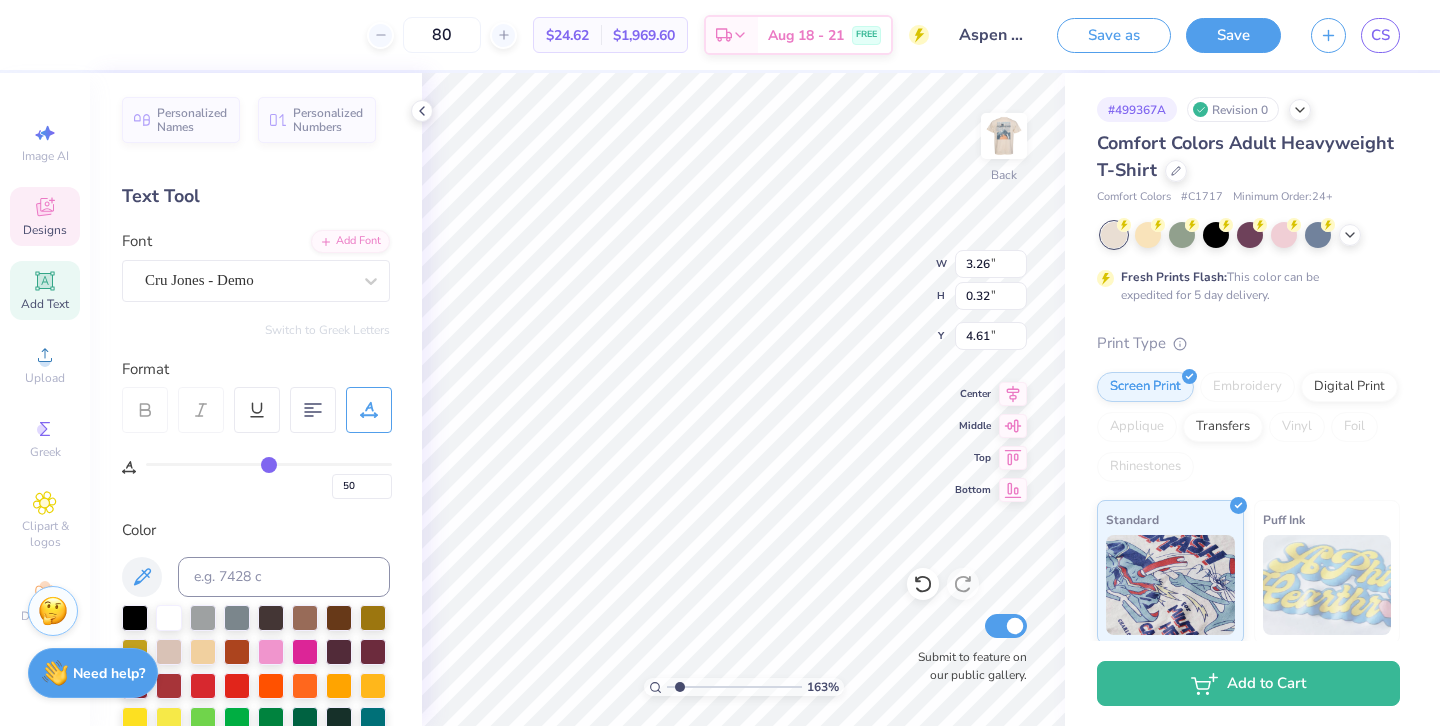 type on "4.50" 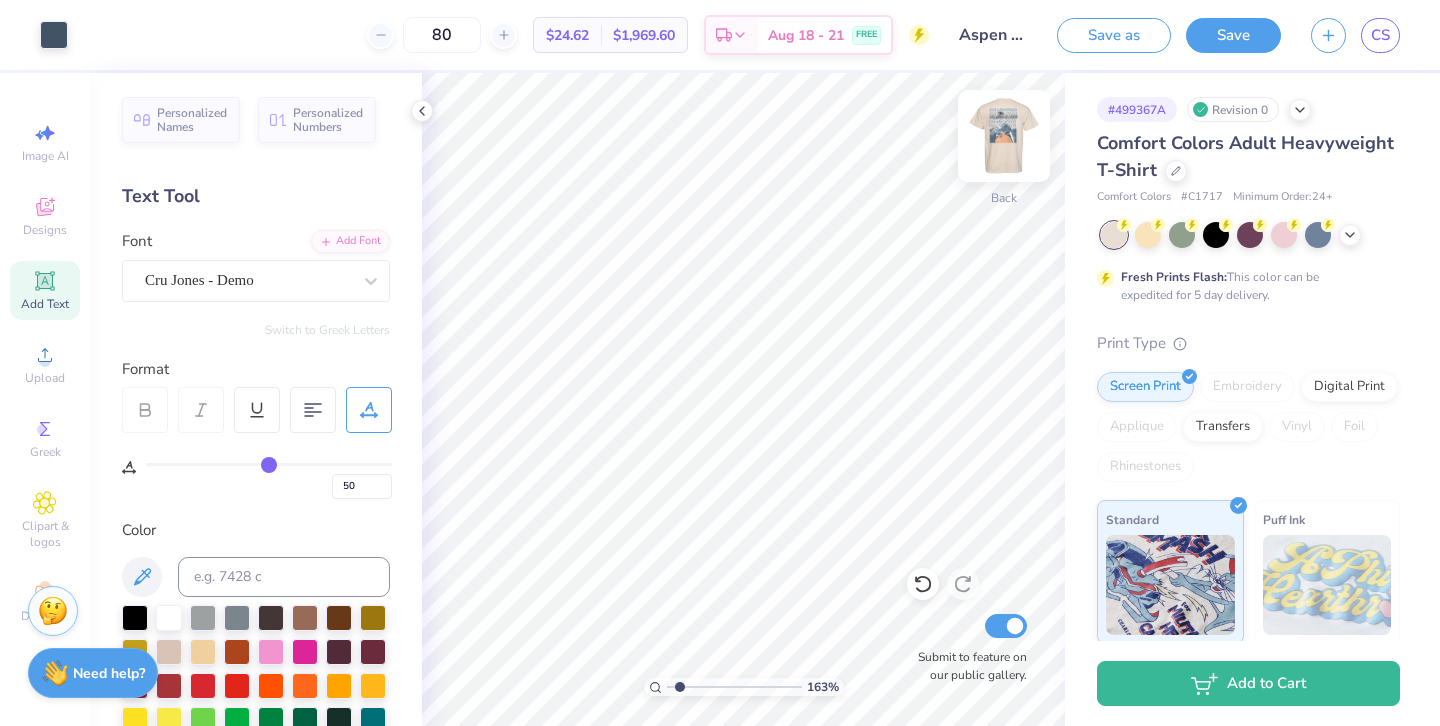 click at bounding box center [1004, 136] 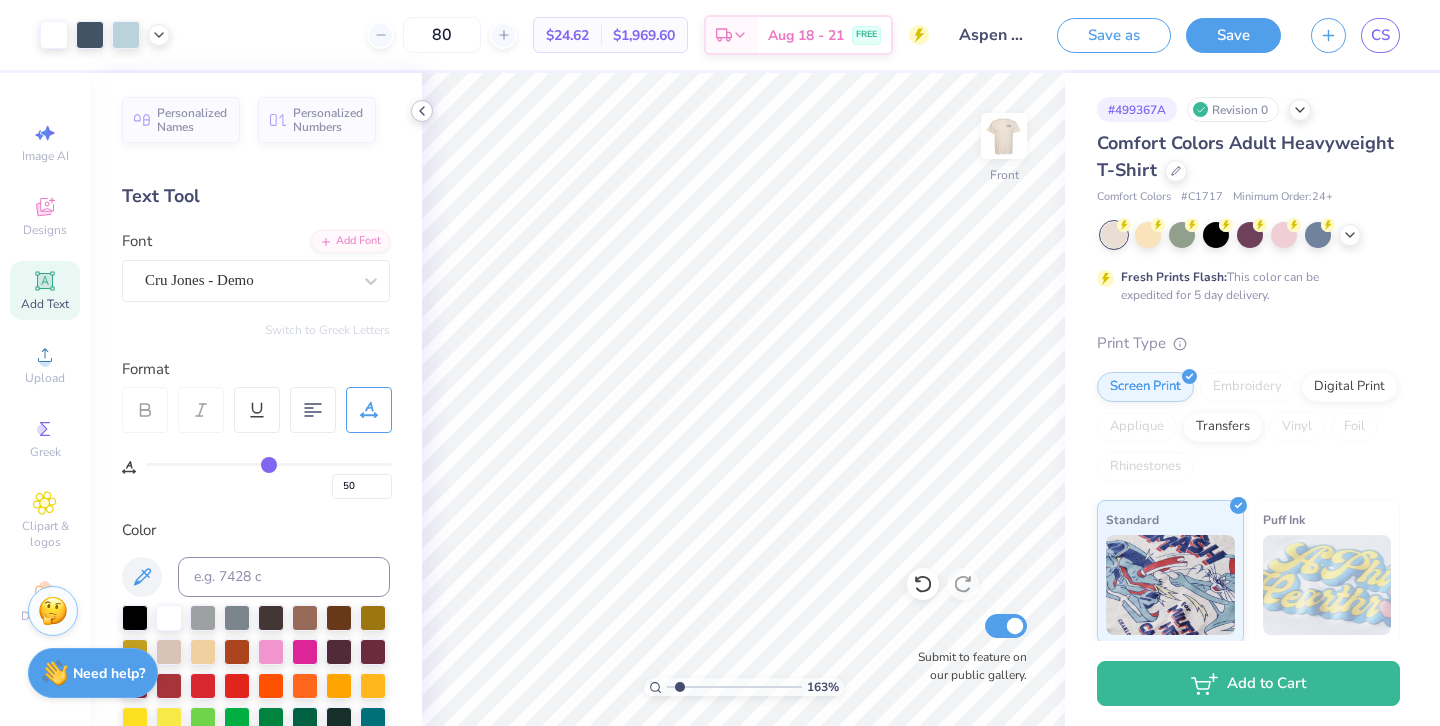 click 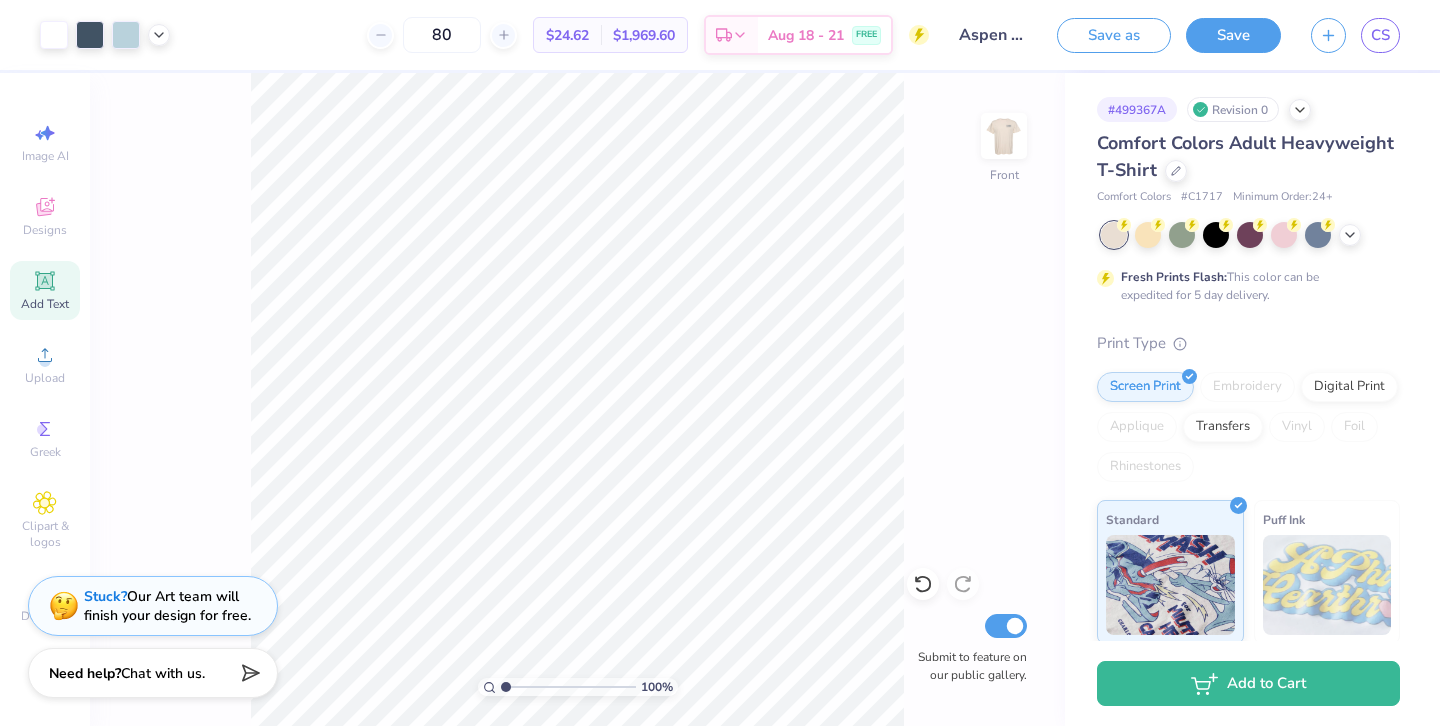 drag, startPoint x: 512, startPoint y: 684, endPoint x: 501, endPoint y: 683, distance: 11.045361 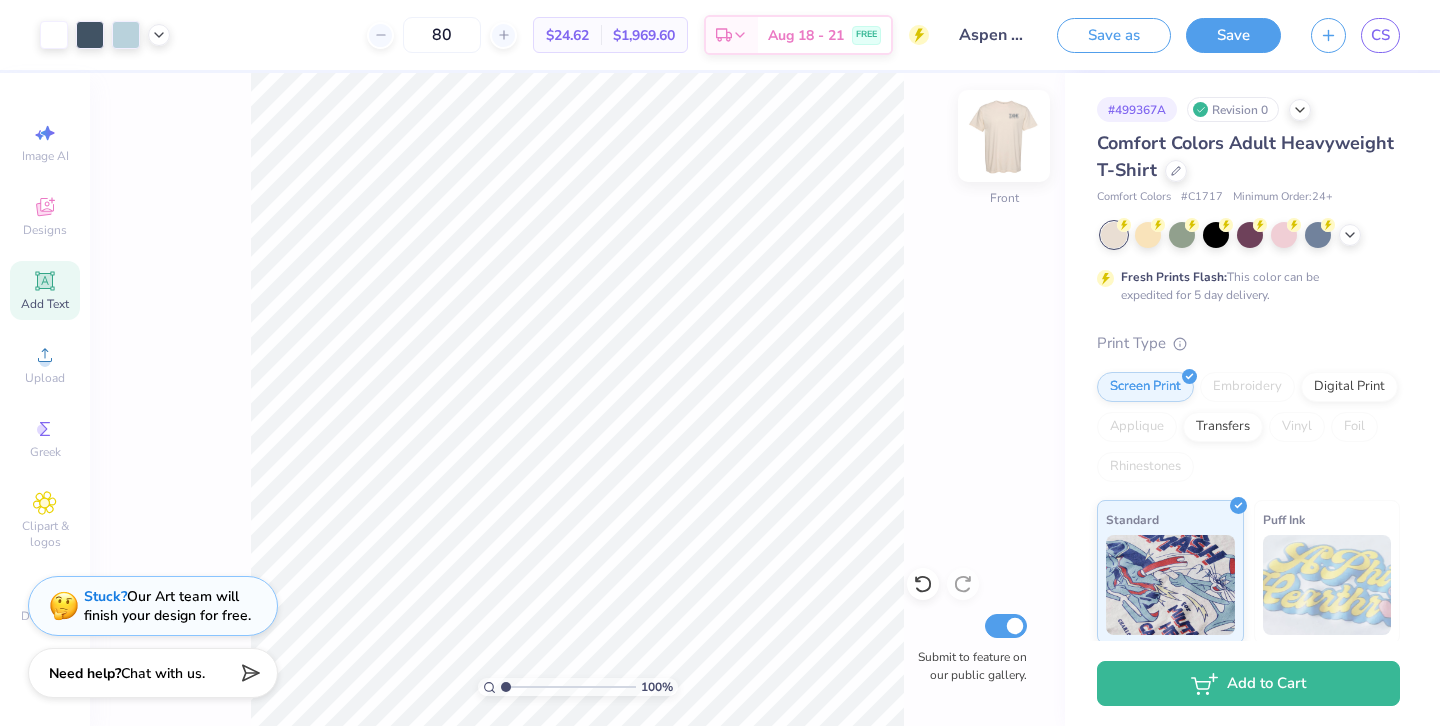 click at bounding box center (1004, 136) 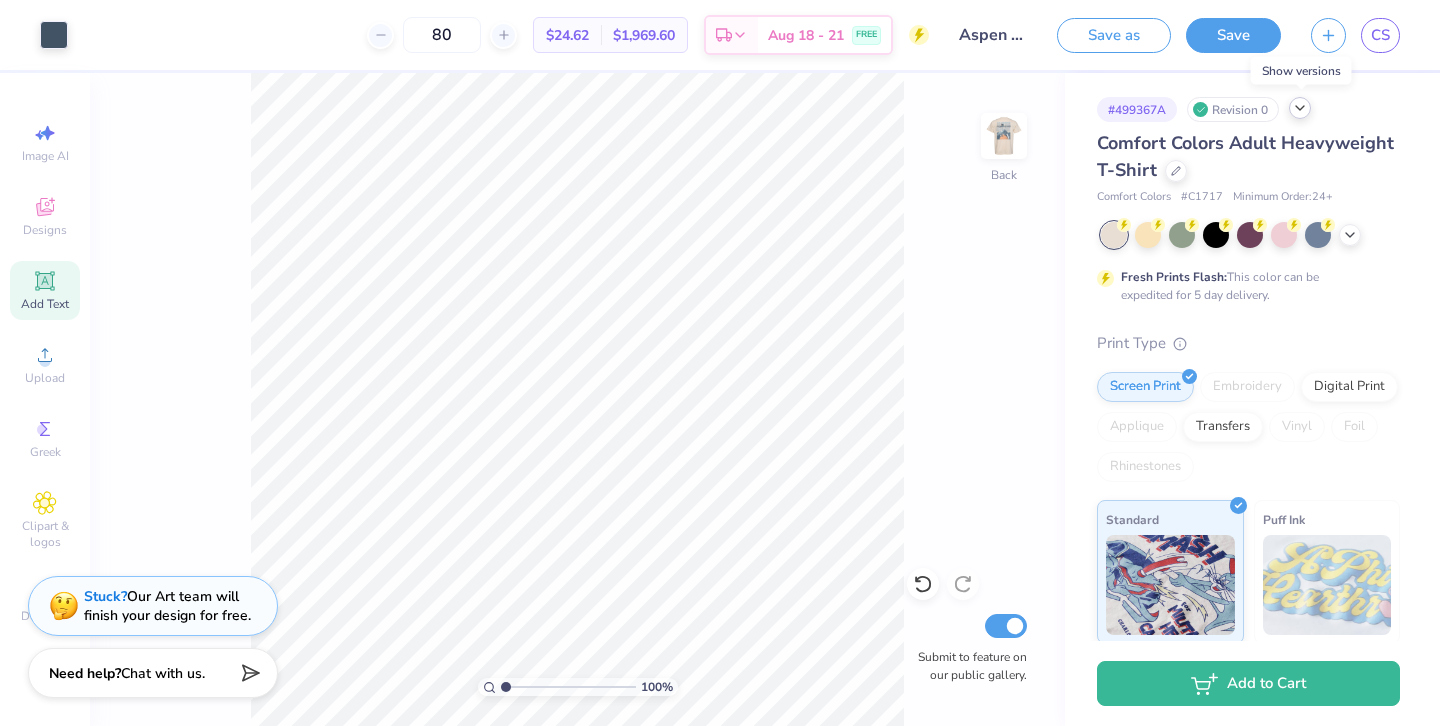 click 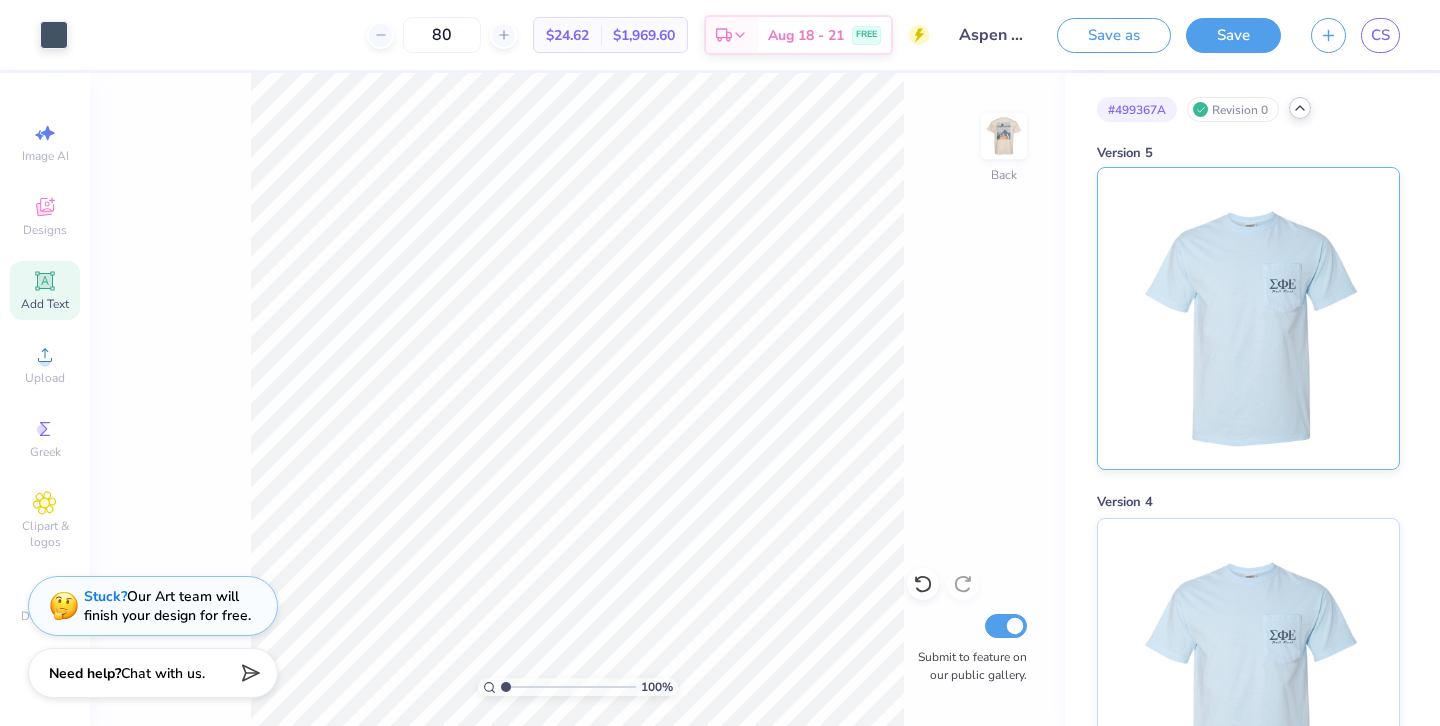 click at bounding box center [1248, 318] 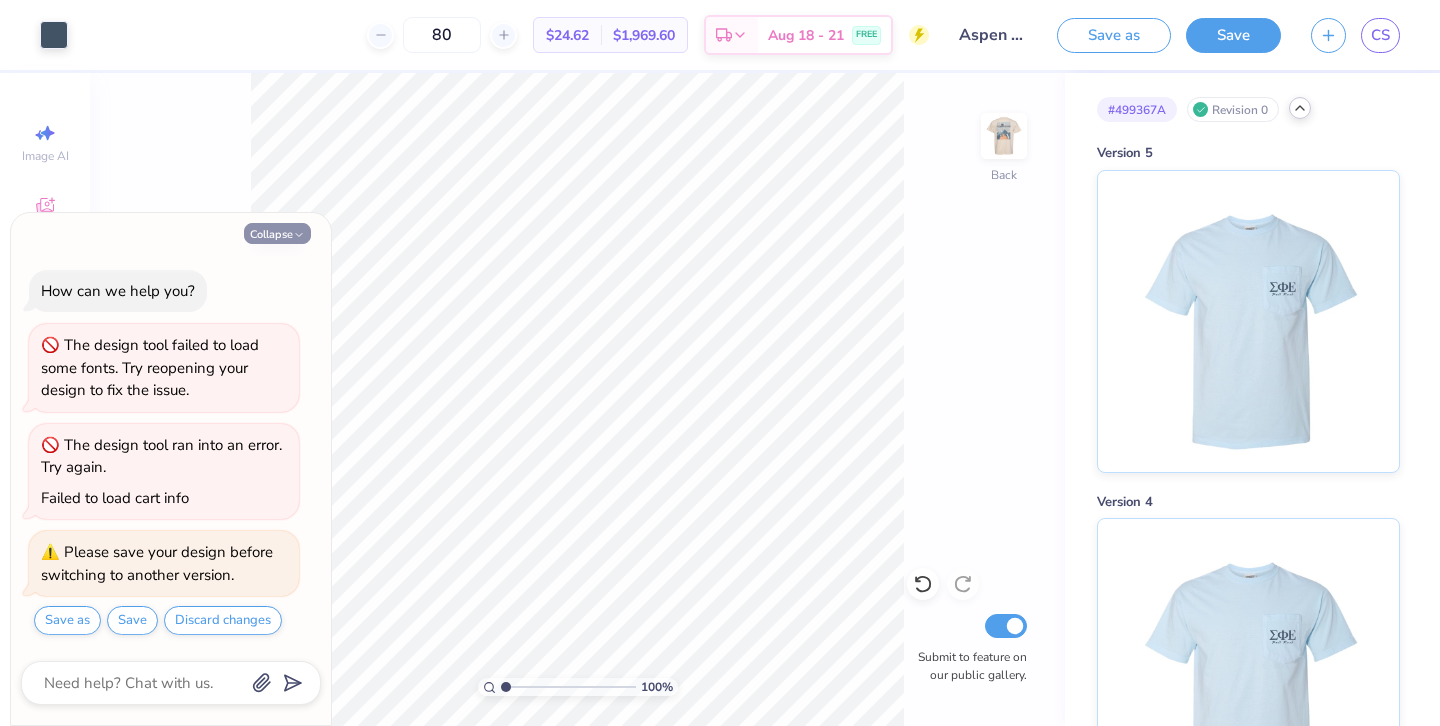 click on "Collapse" at bounding box center (277, 233) 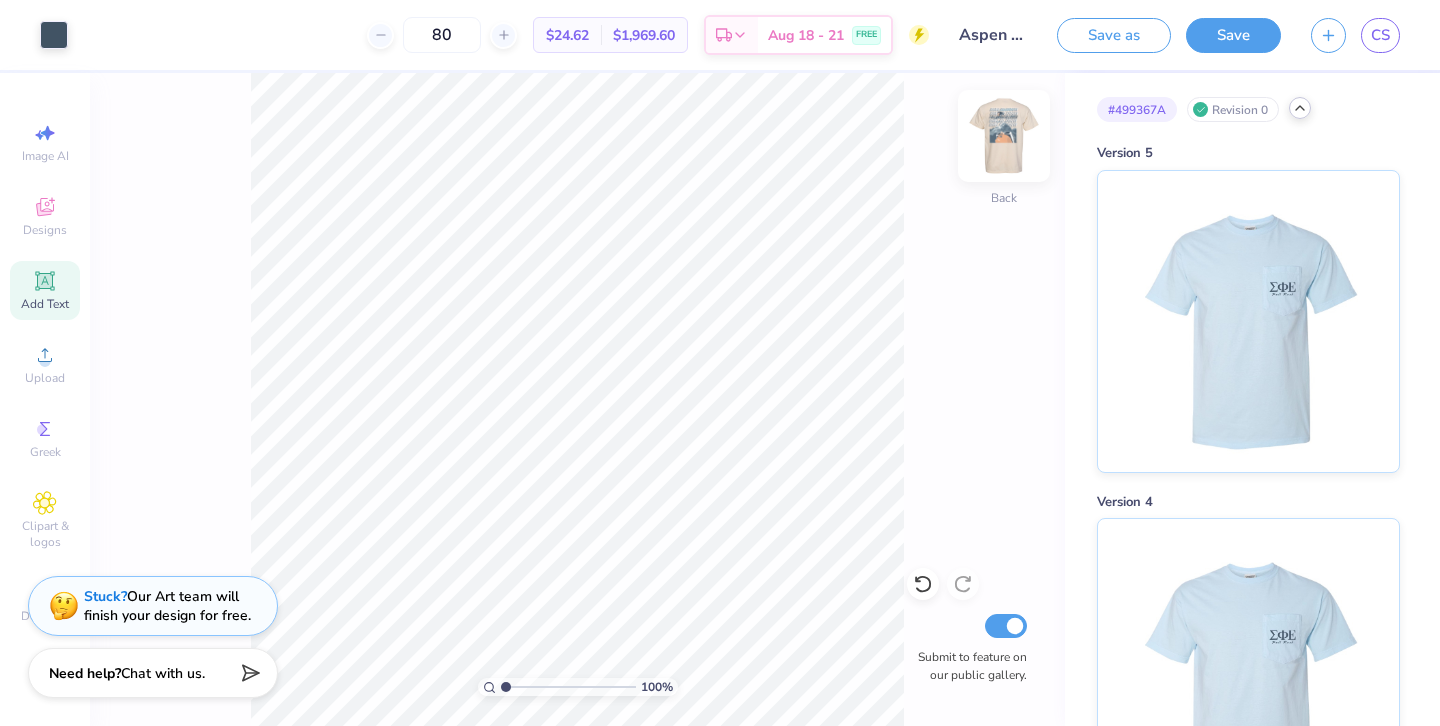click at bounding box center (1004, 136) 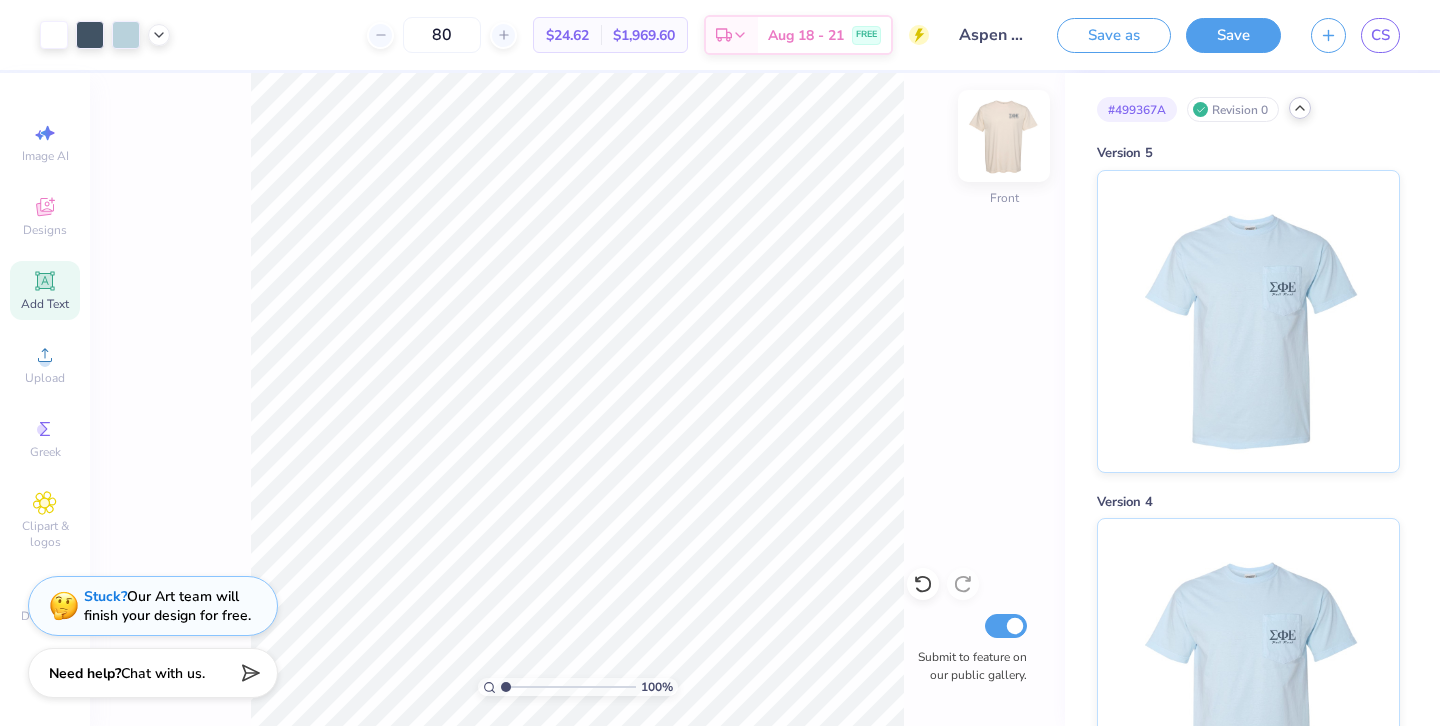 click at bounding box center [1004, 136] 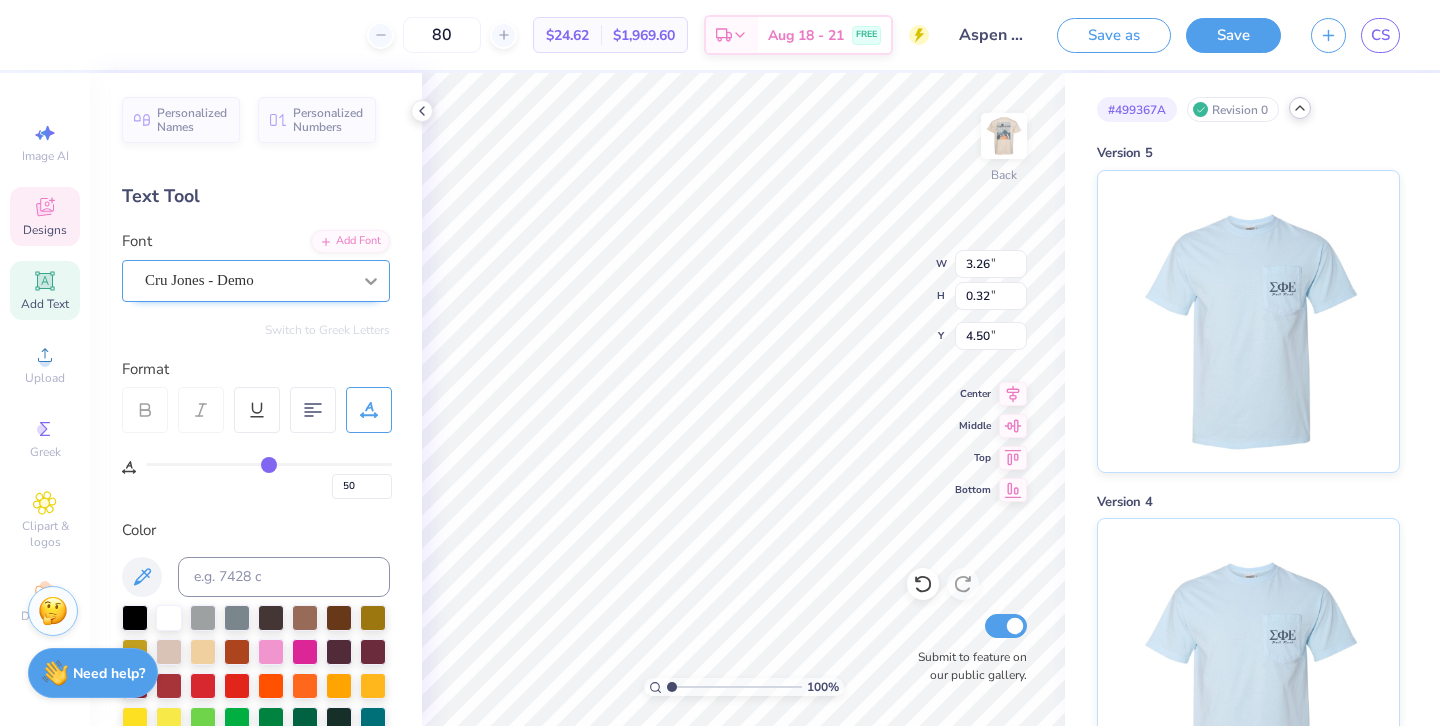 click 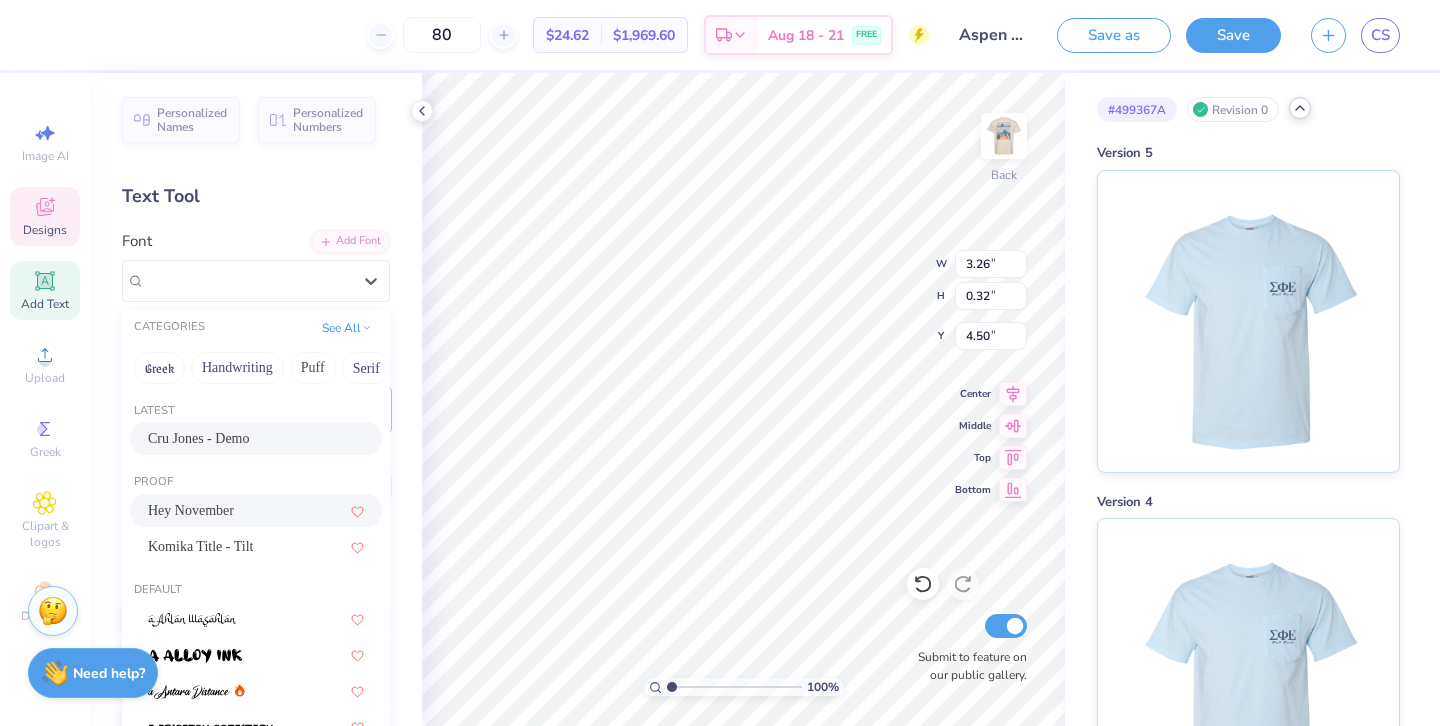 click on "Hey November" at bounding box center [256, 510] 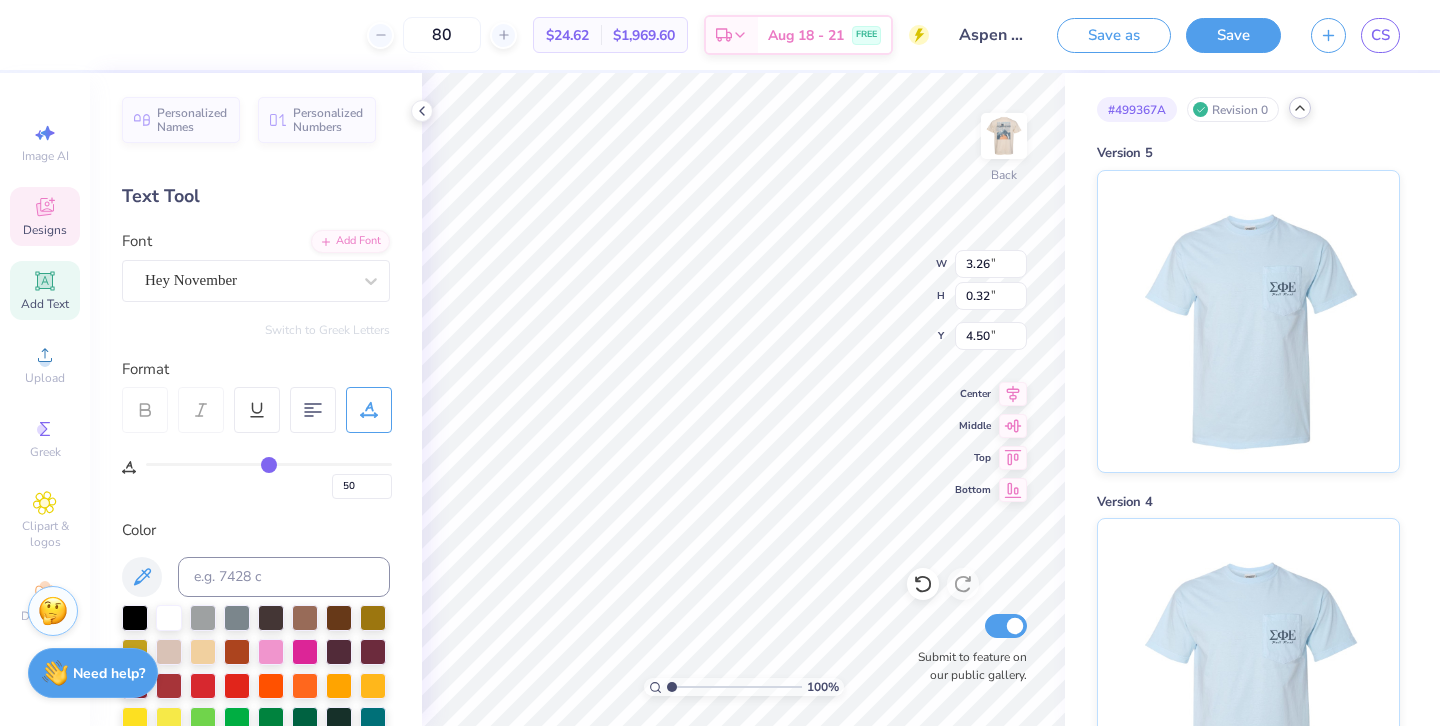type on "3.23" 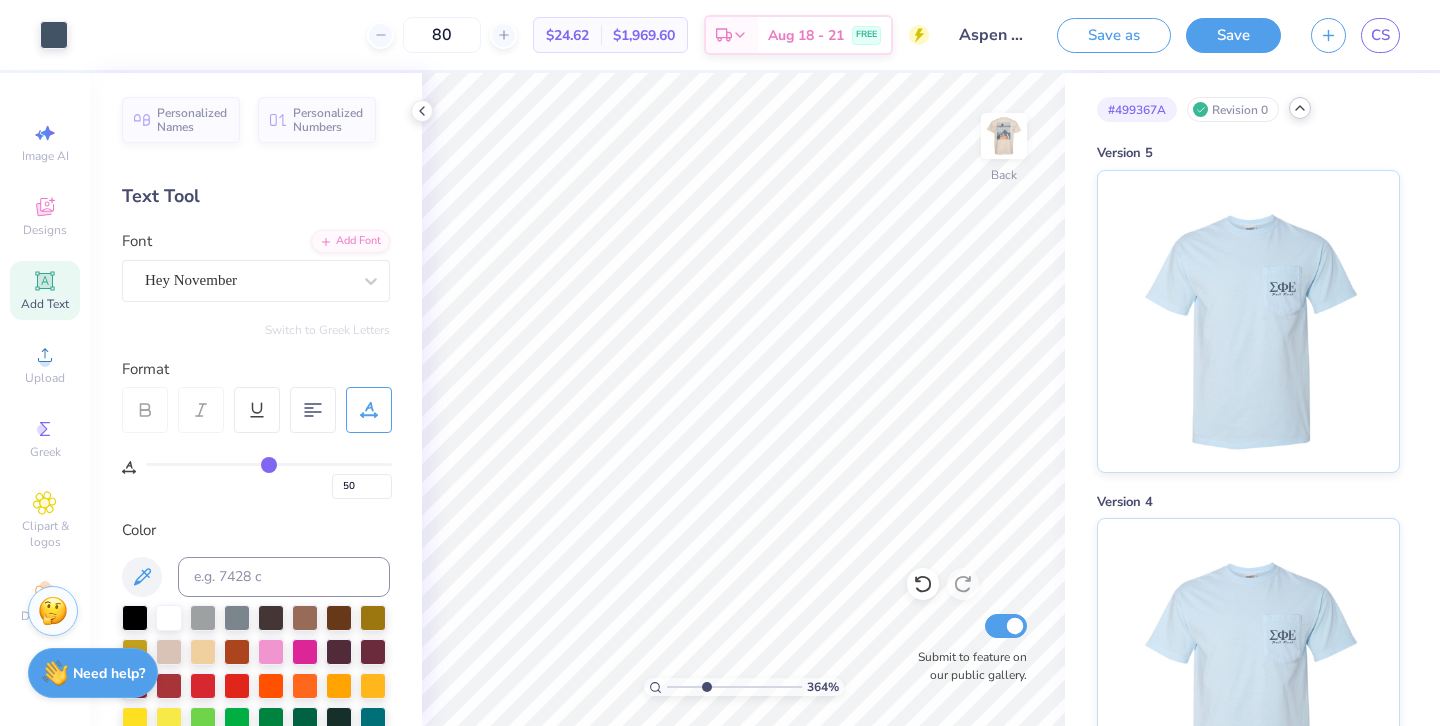 type on "3.64" 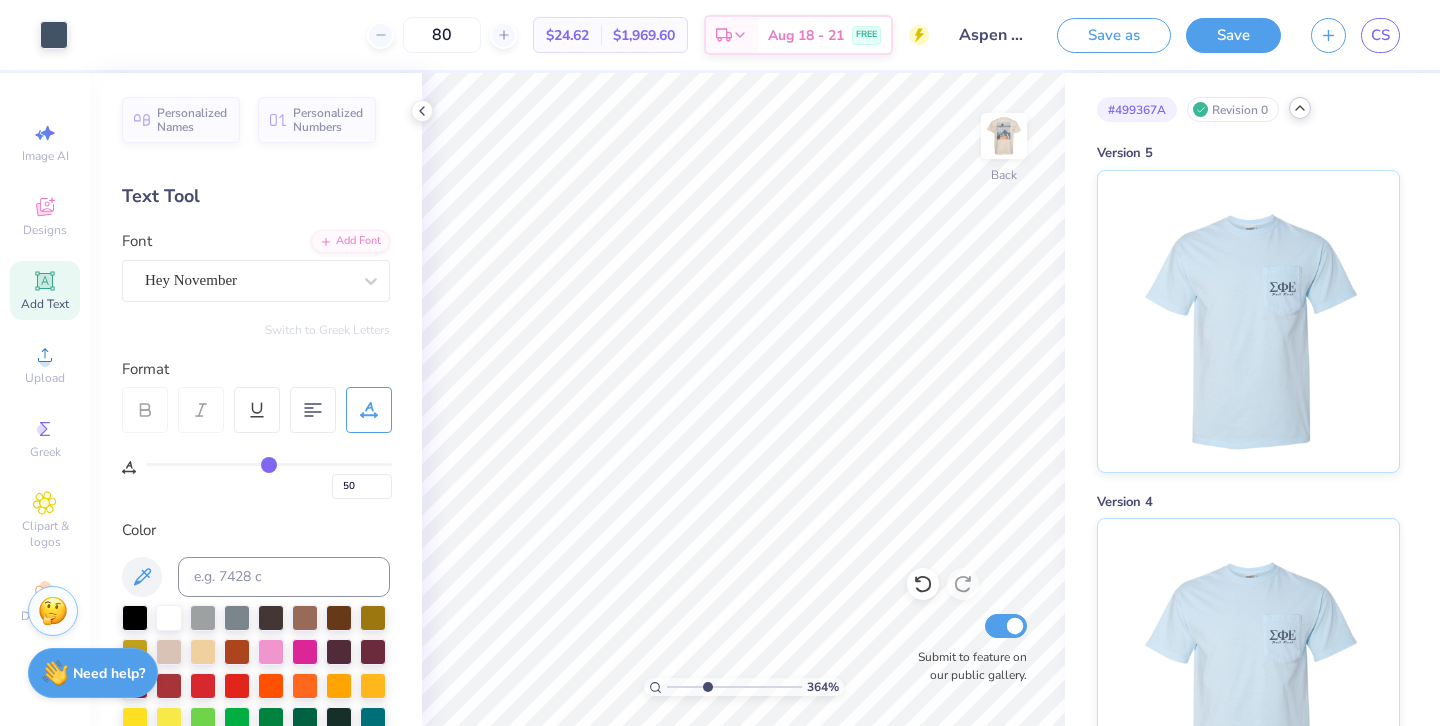 drag, startPoint x: 674, startPoint y: 684, endPoint x: 707, endPoint y: 683, distance: 33.01515 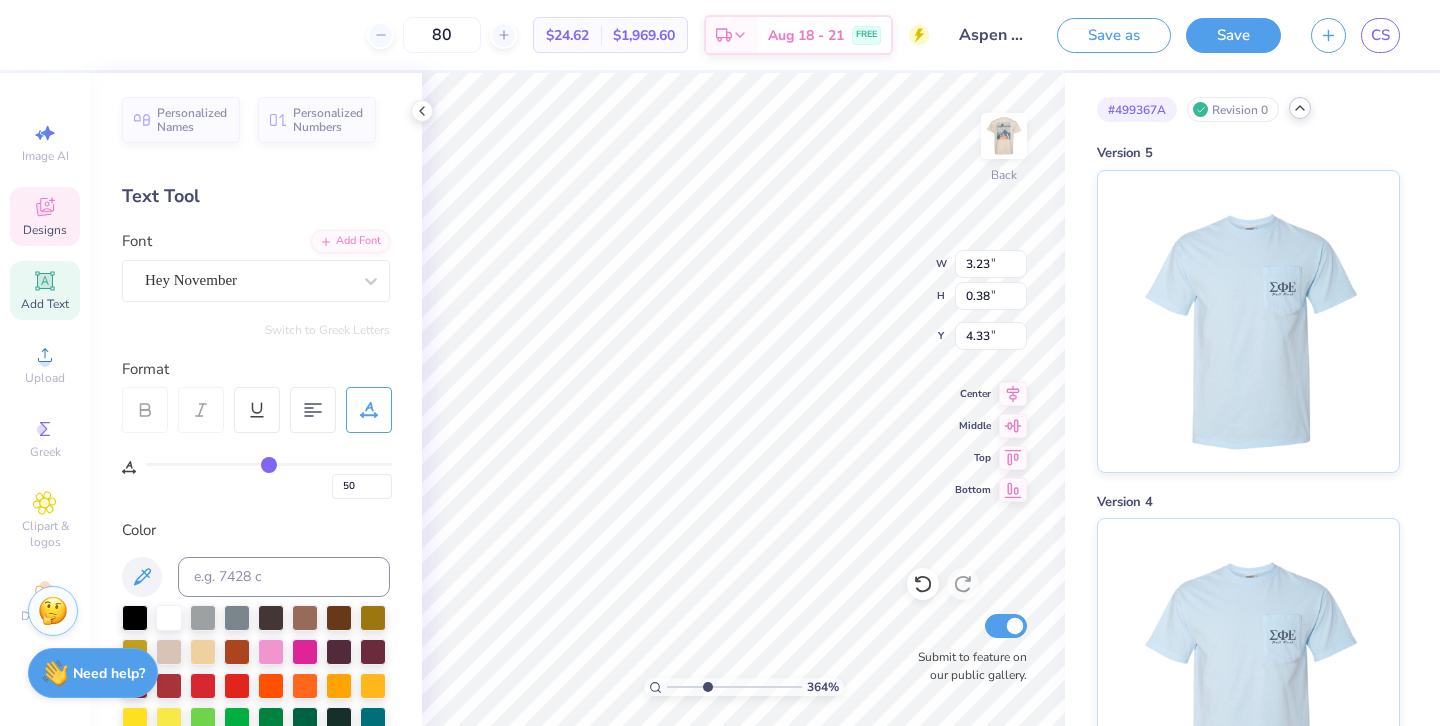 type on "4.46" 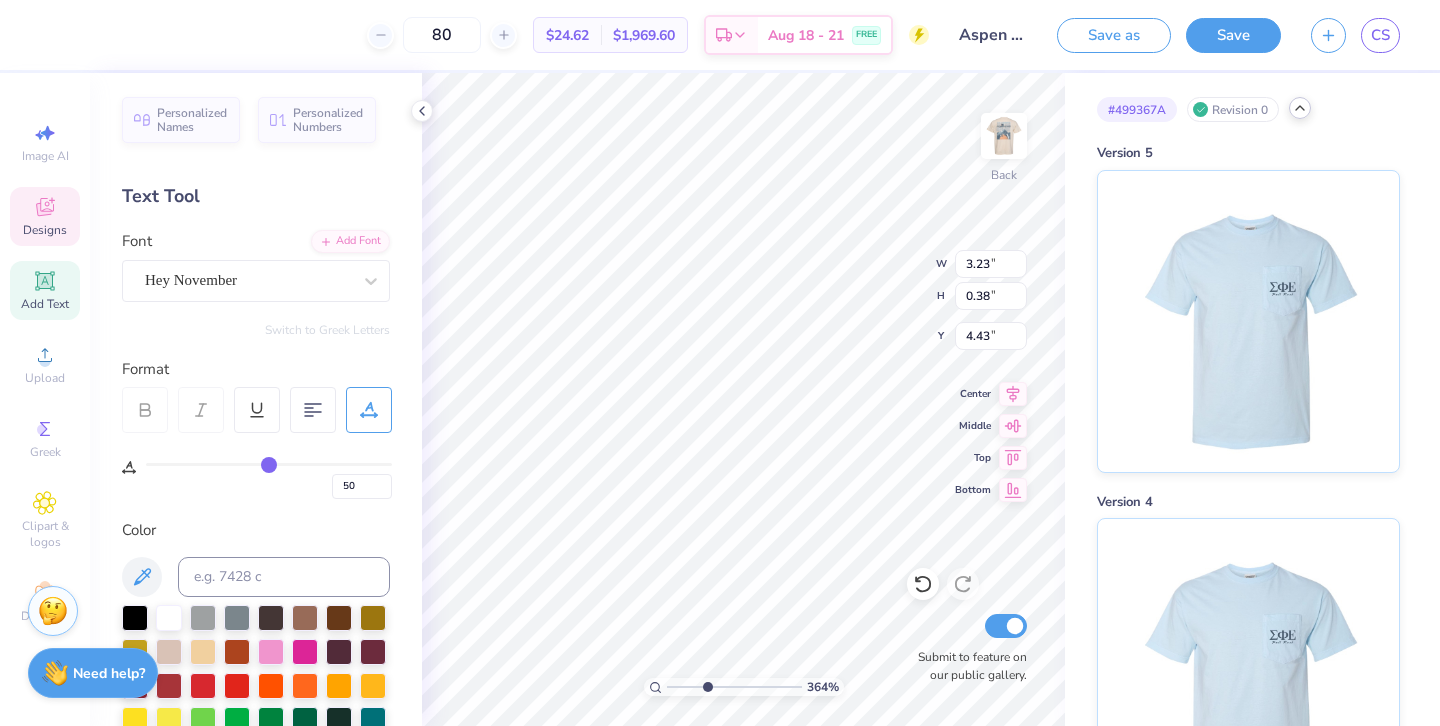 type on "4.33" 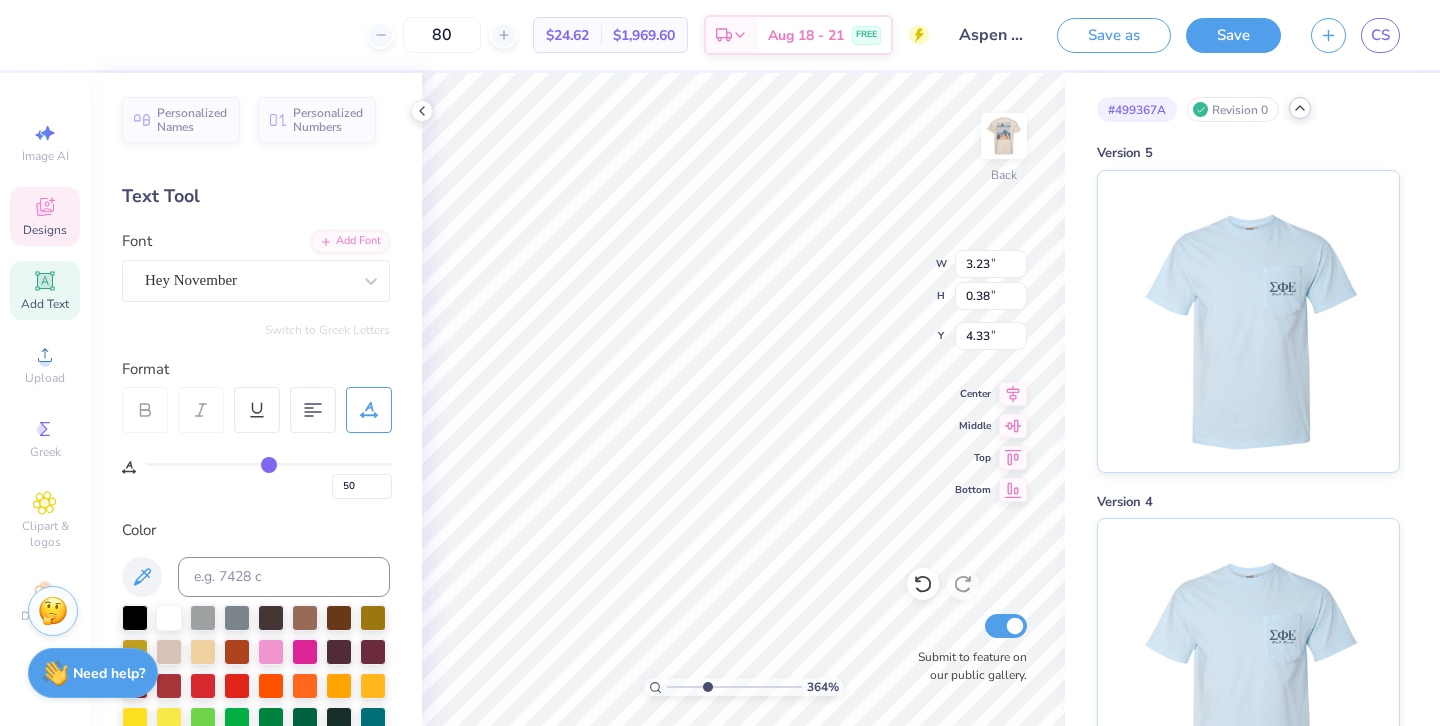 type on "4.42" 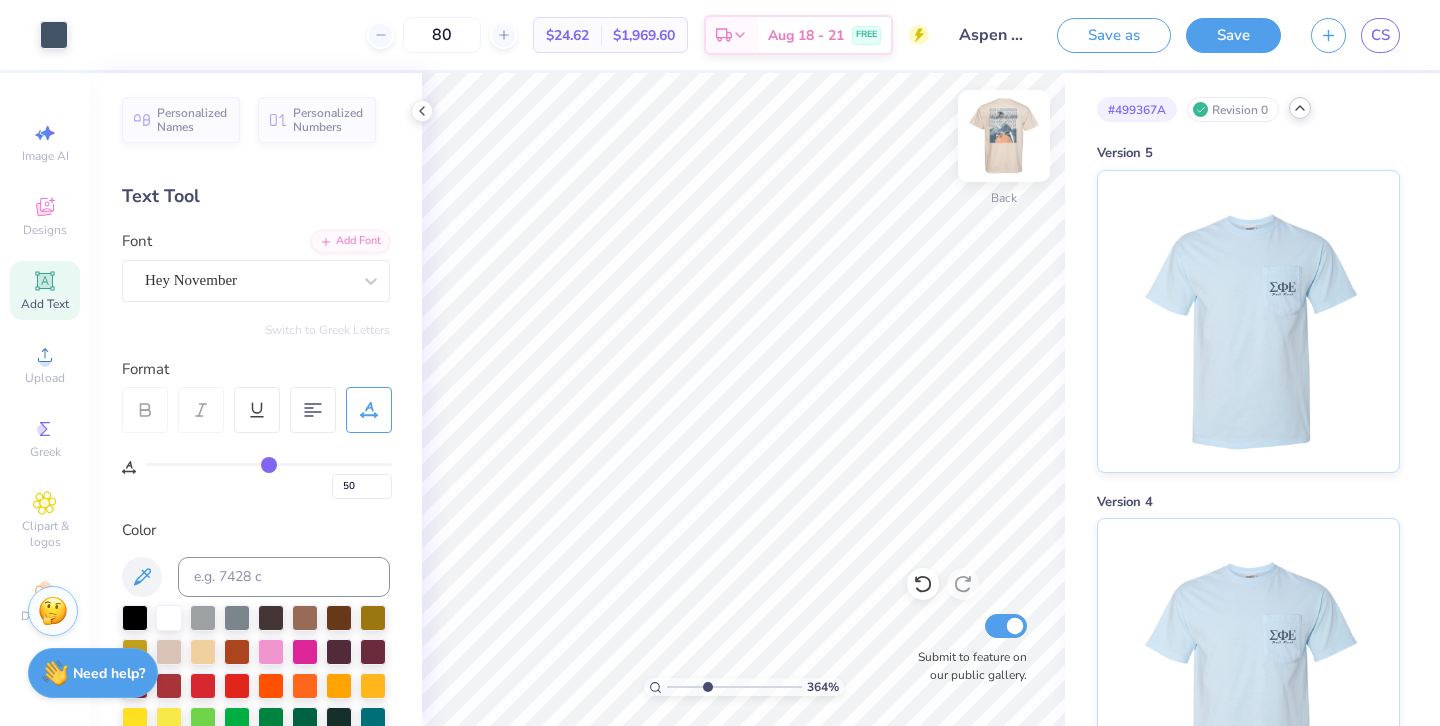 click at bounding box center (1004, 136) 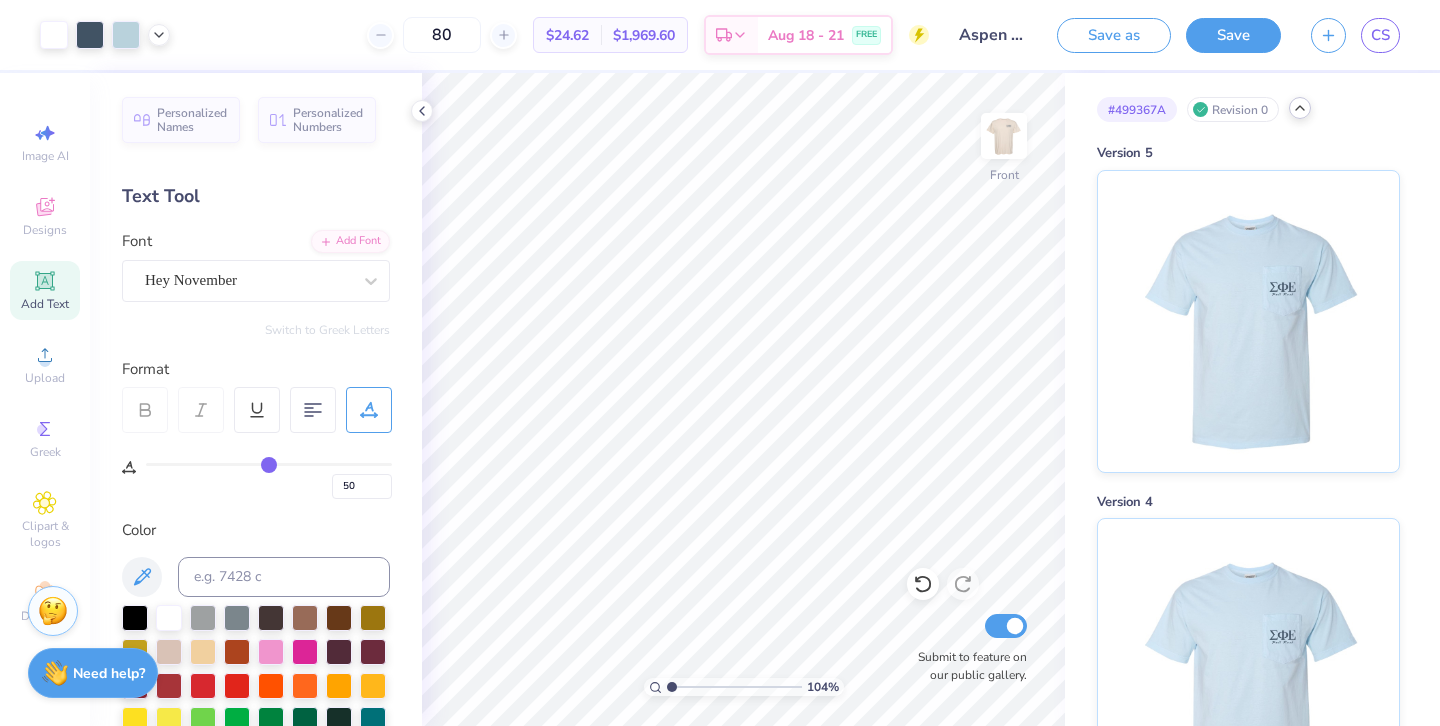 type on "1.11" 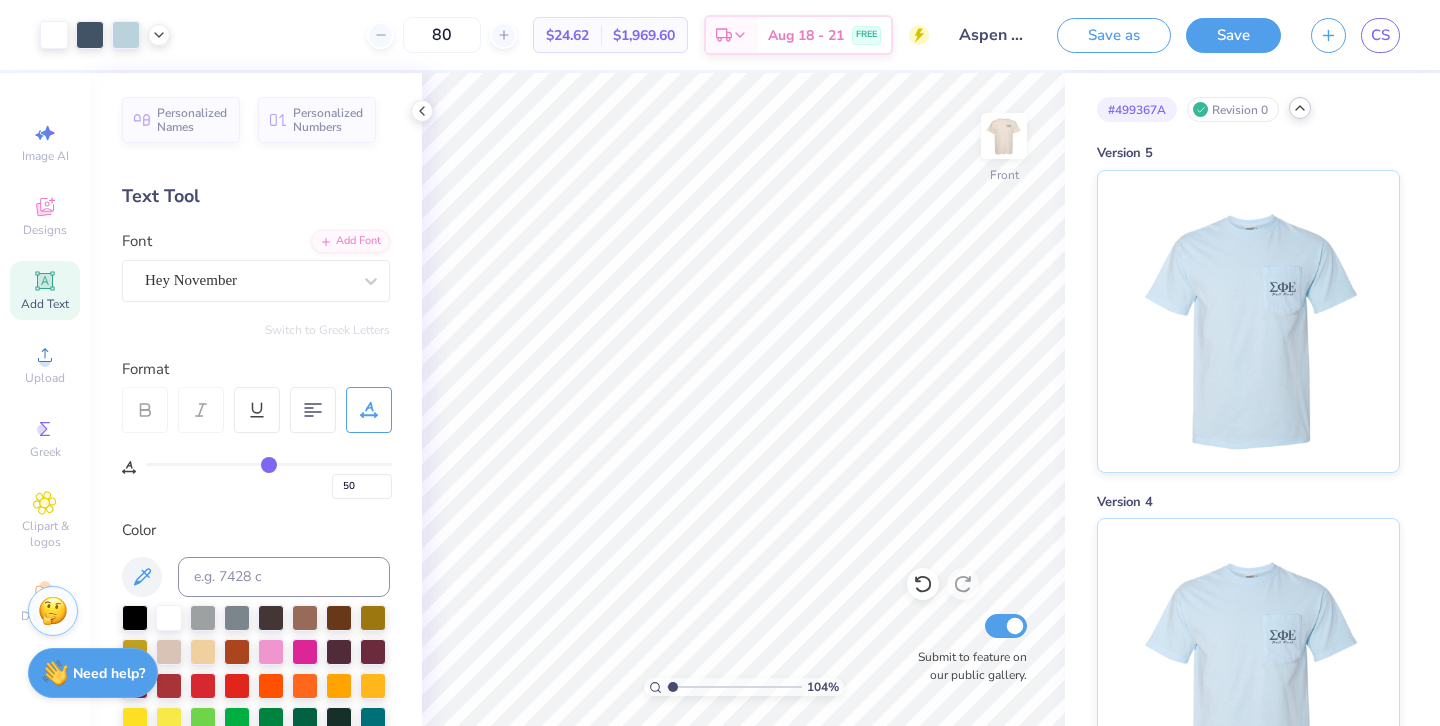 drag, startPoint x: 706, startPoint y: 686, endPoint x: 673, endPoint y: 676, distance: 34.48188 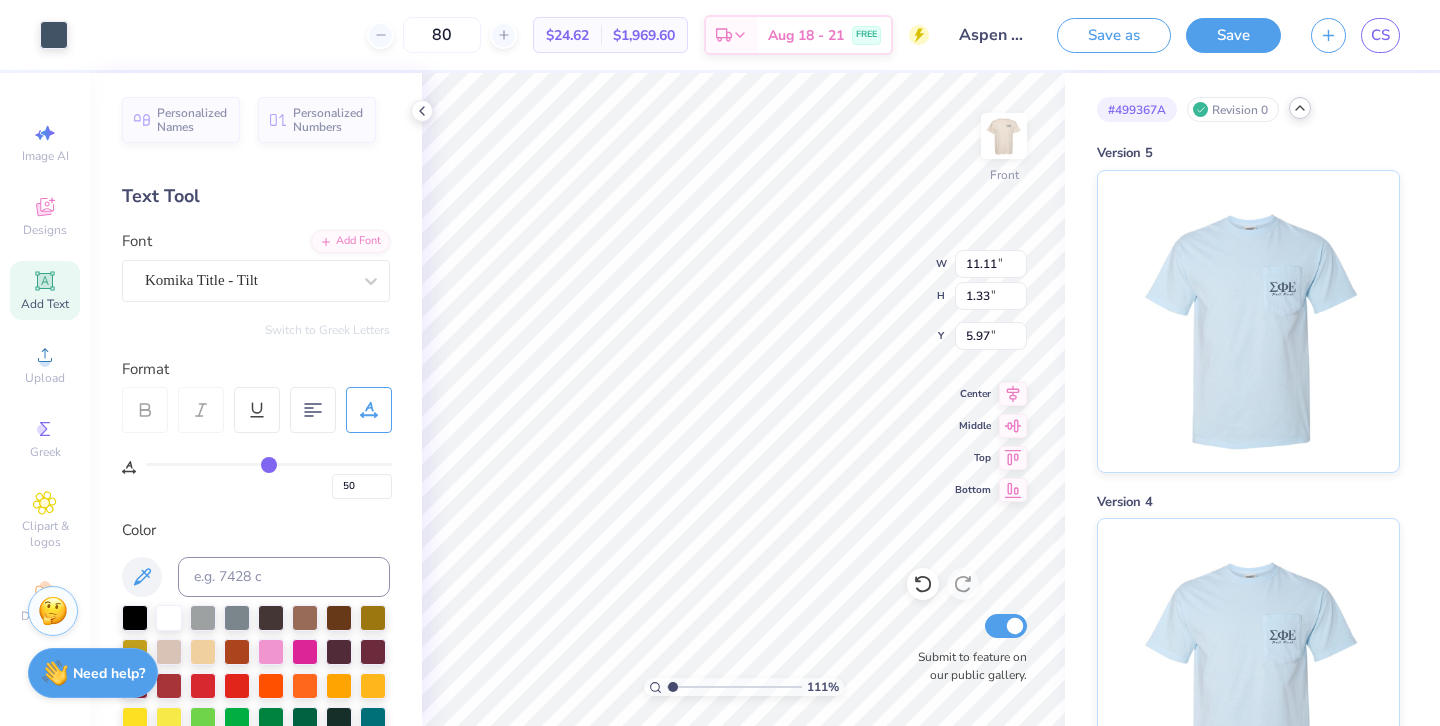 type on "11" 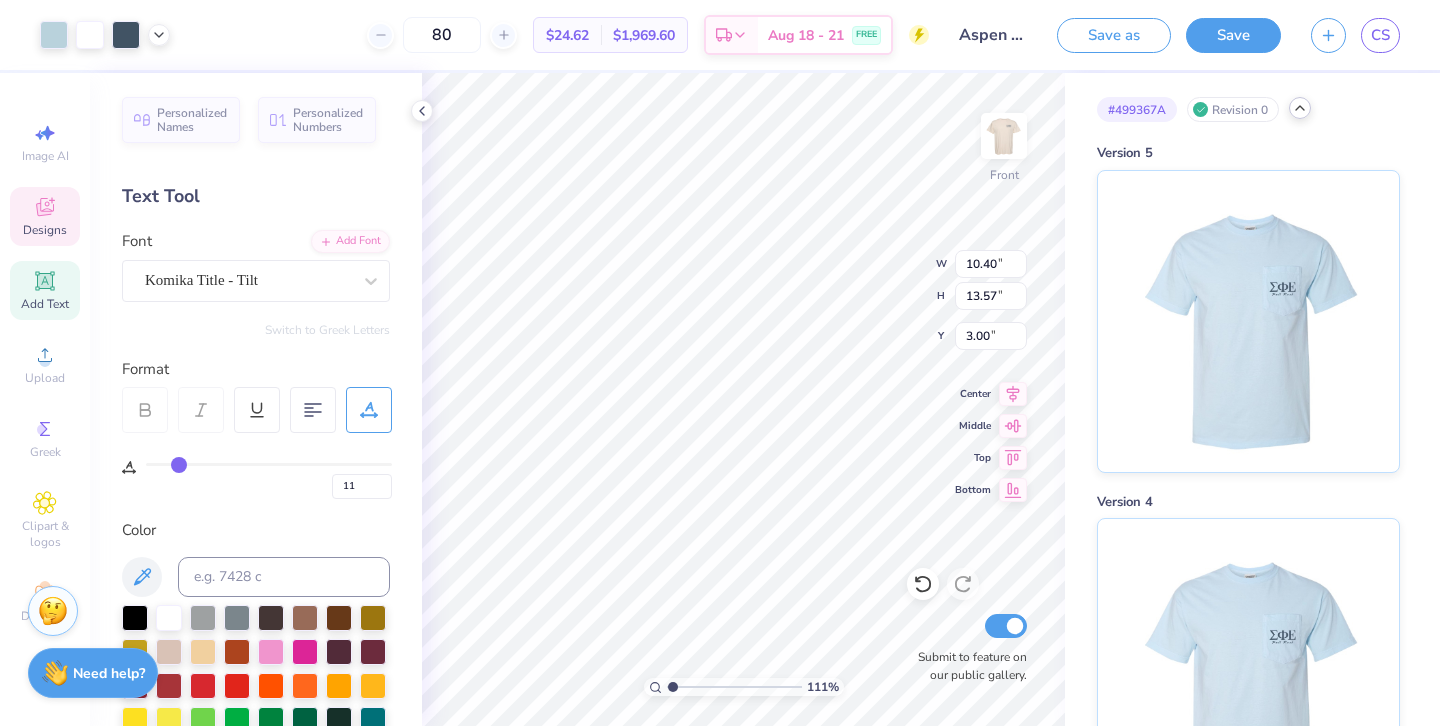 type on "10.40" 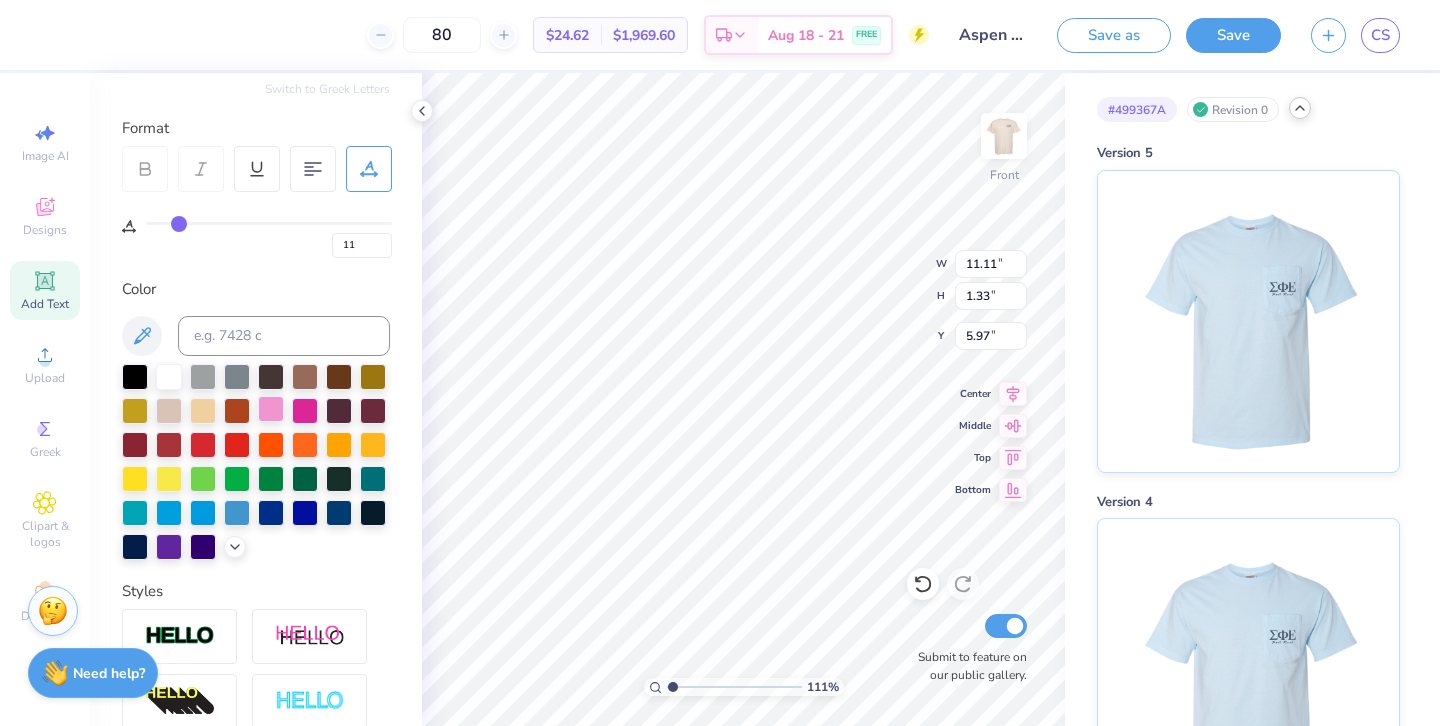 scroll, scrollTop: 257, scrollLeft: 0, axis: vertical 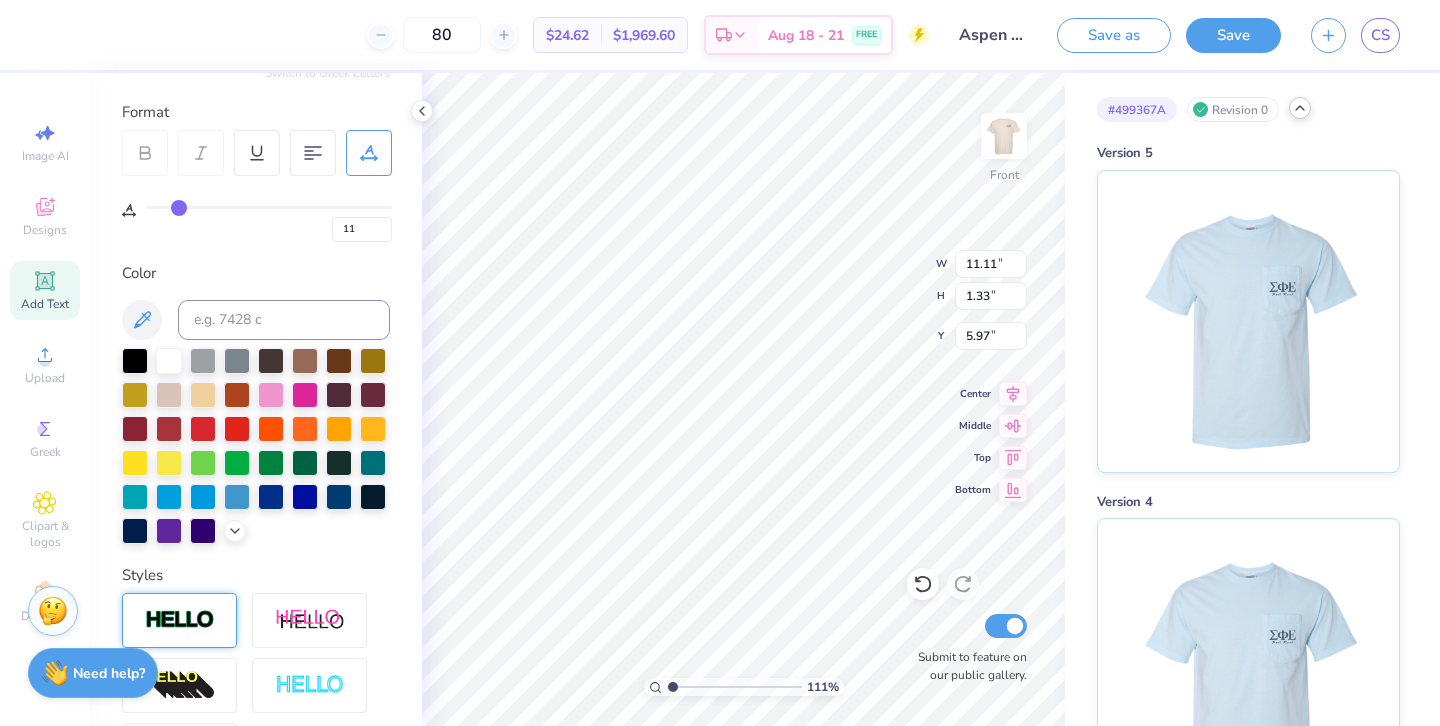 click at bounding box center (179, 620) 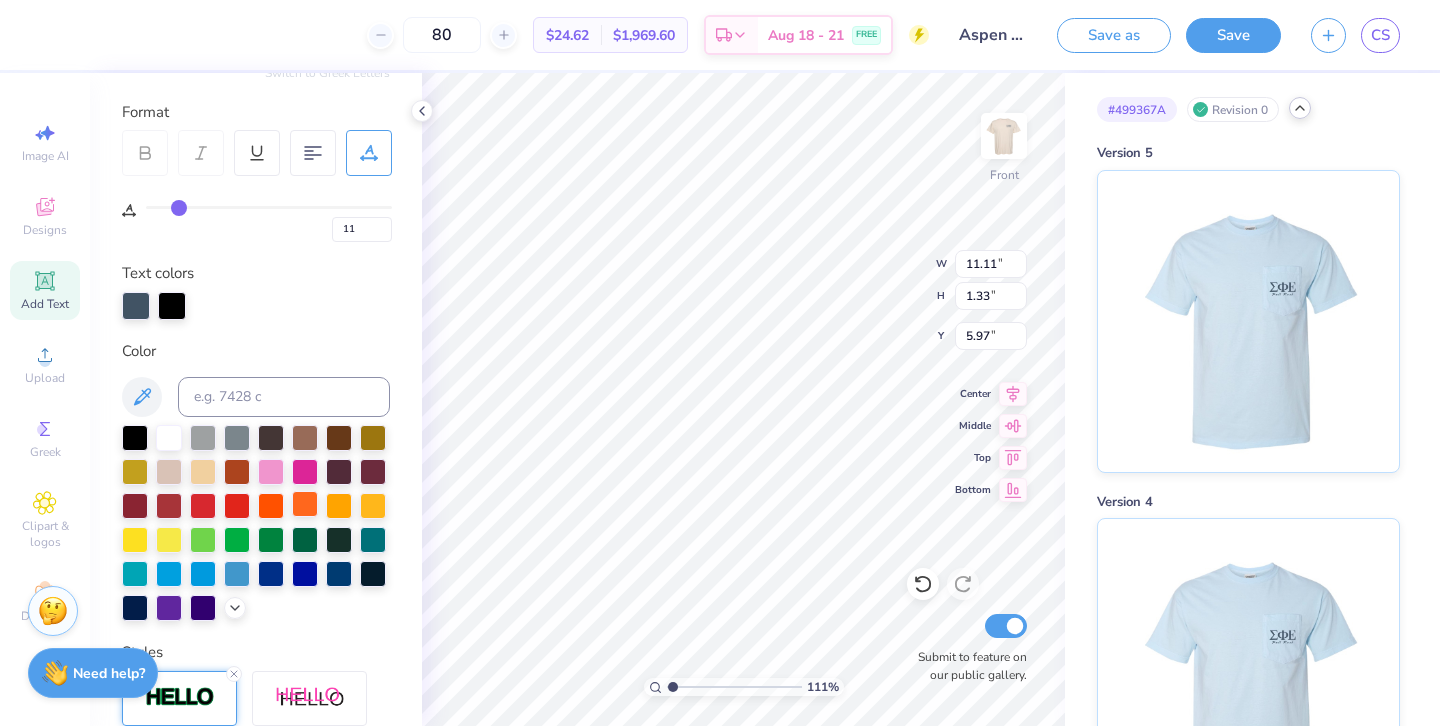 type on "11.13" 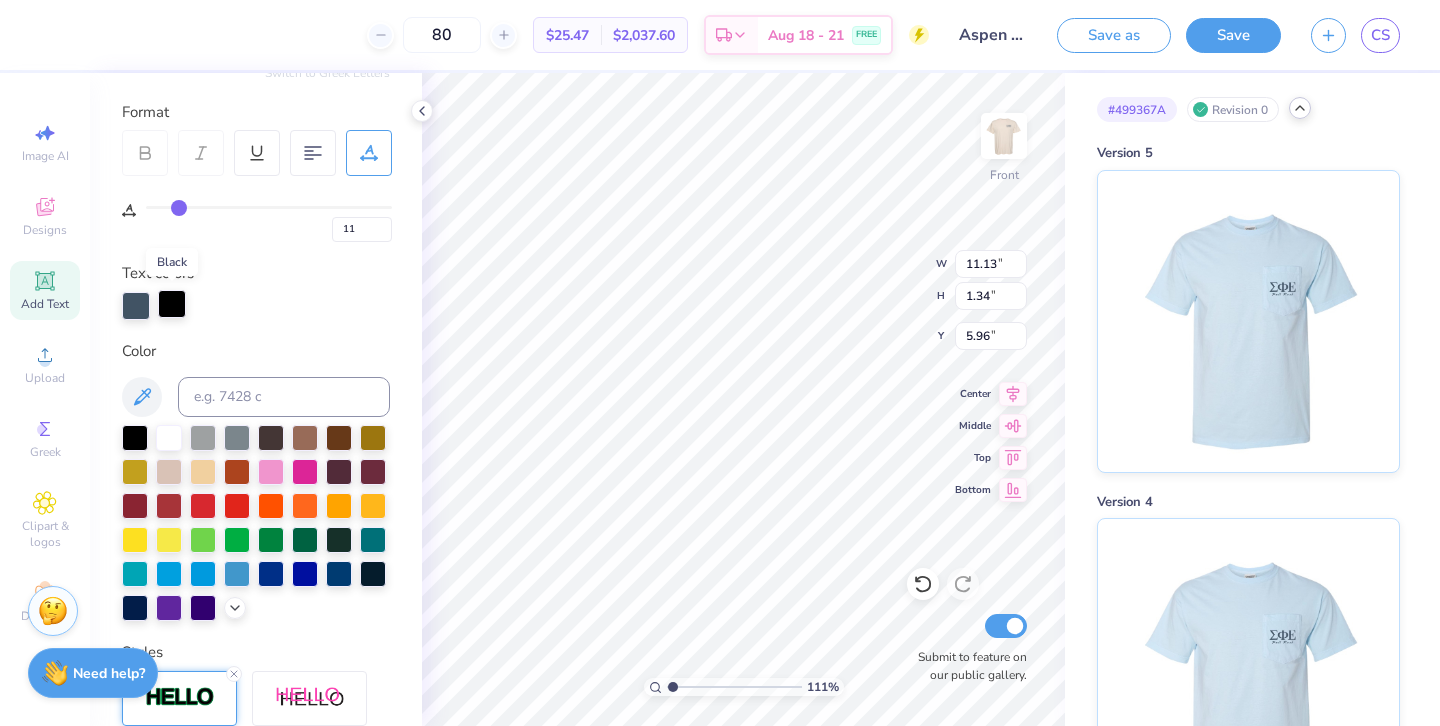 click at bounding box center (172, 304) 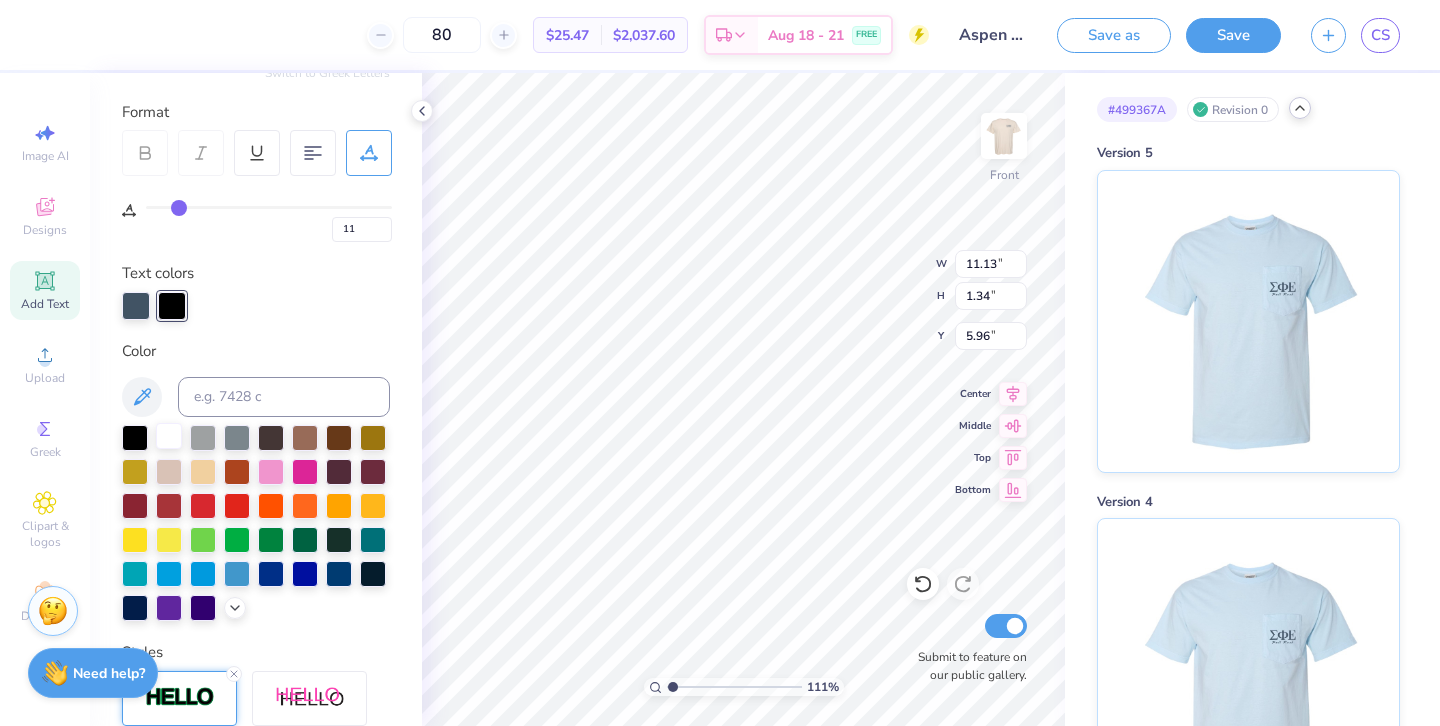 click at bounding box center [169, 436] 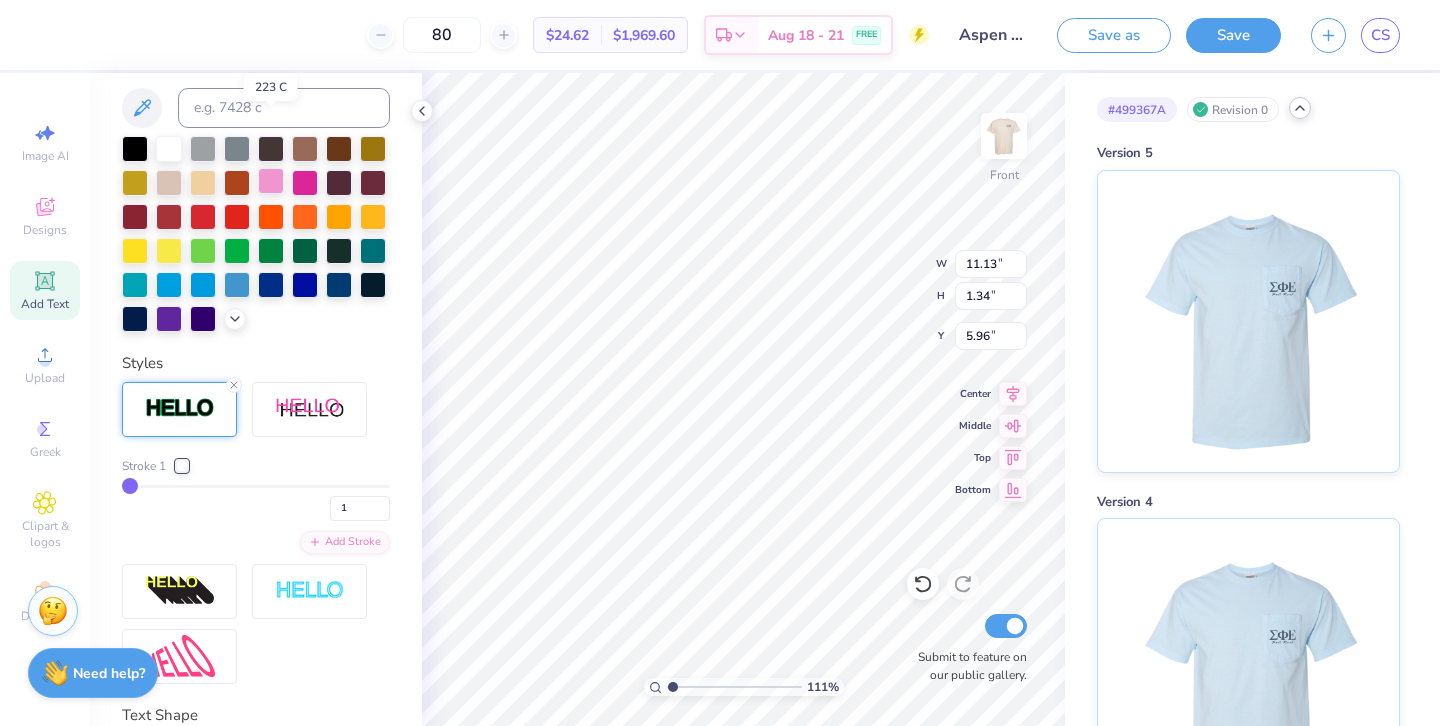 scroll, scrollTop: 602, scrollLeft: 0, axis: vertical 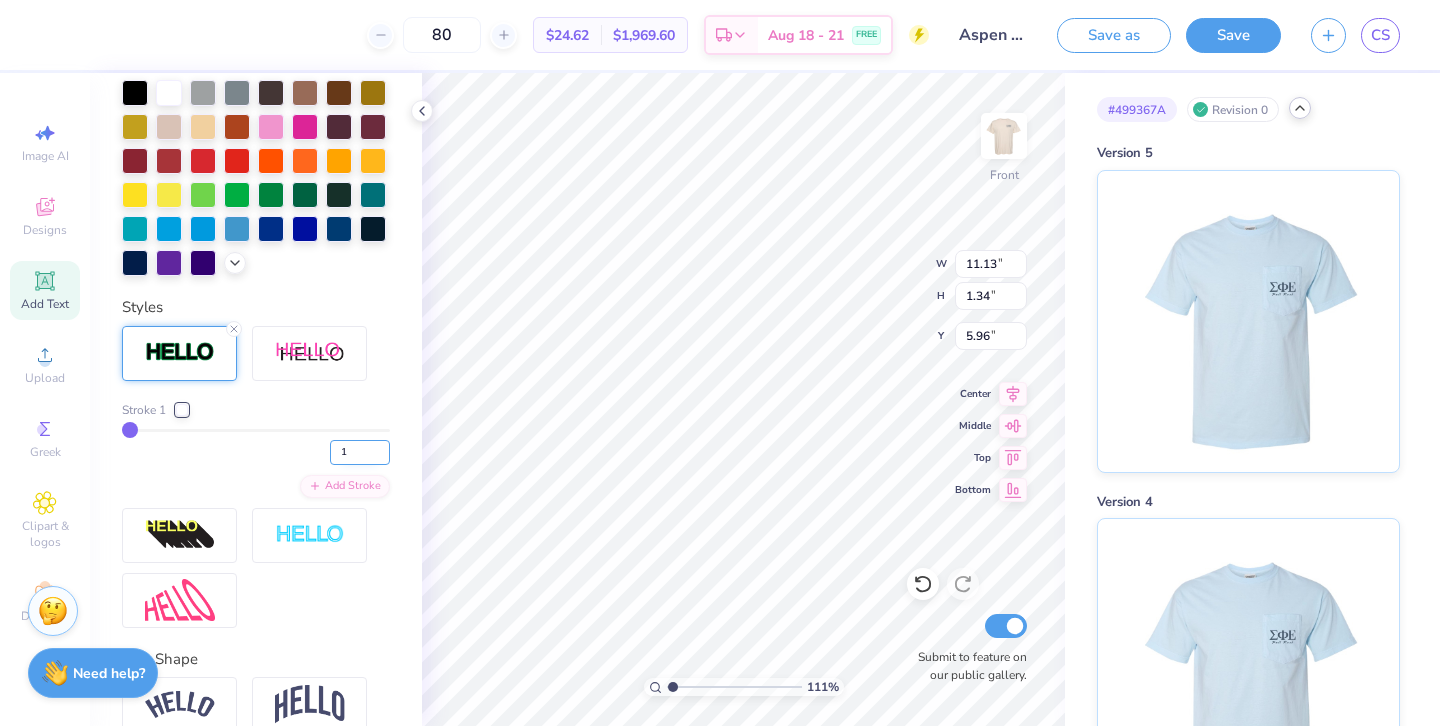 type on "2" 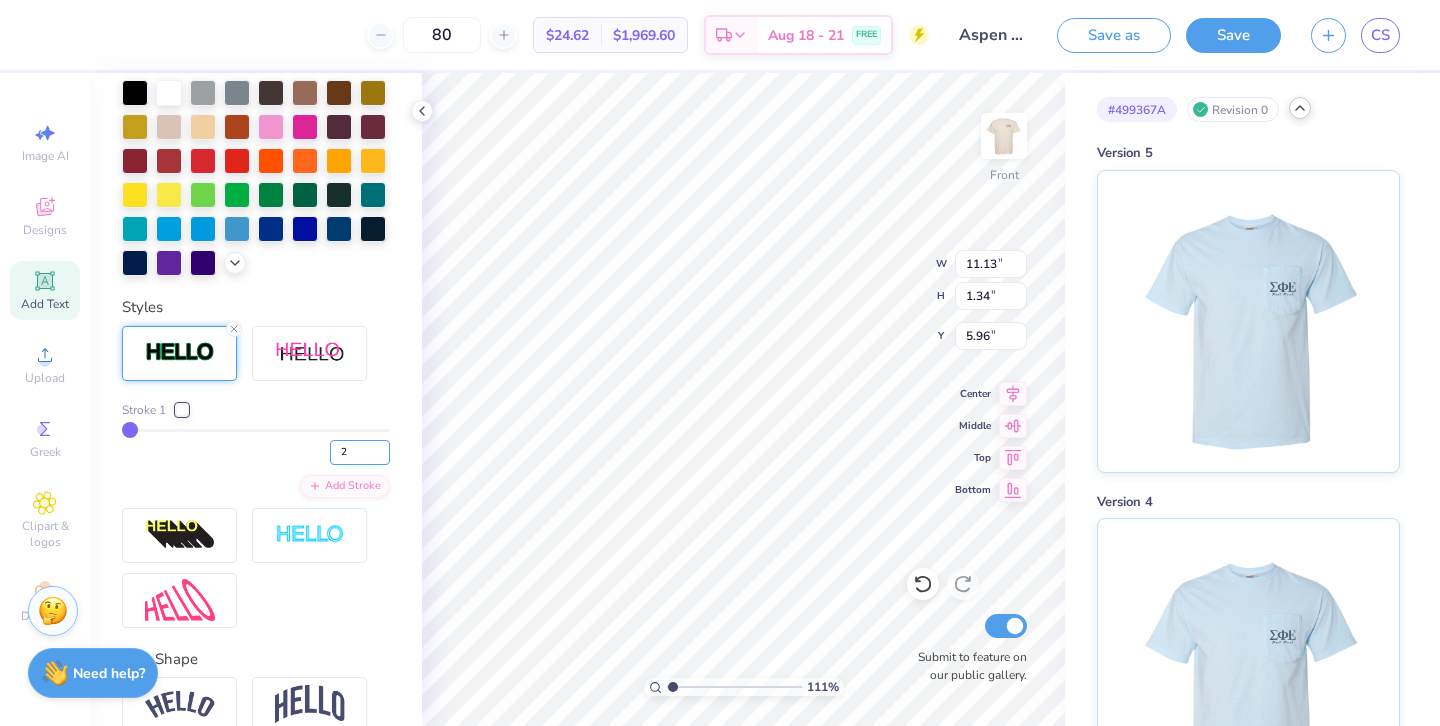 click on "2" at bounding box center (360, 452) 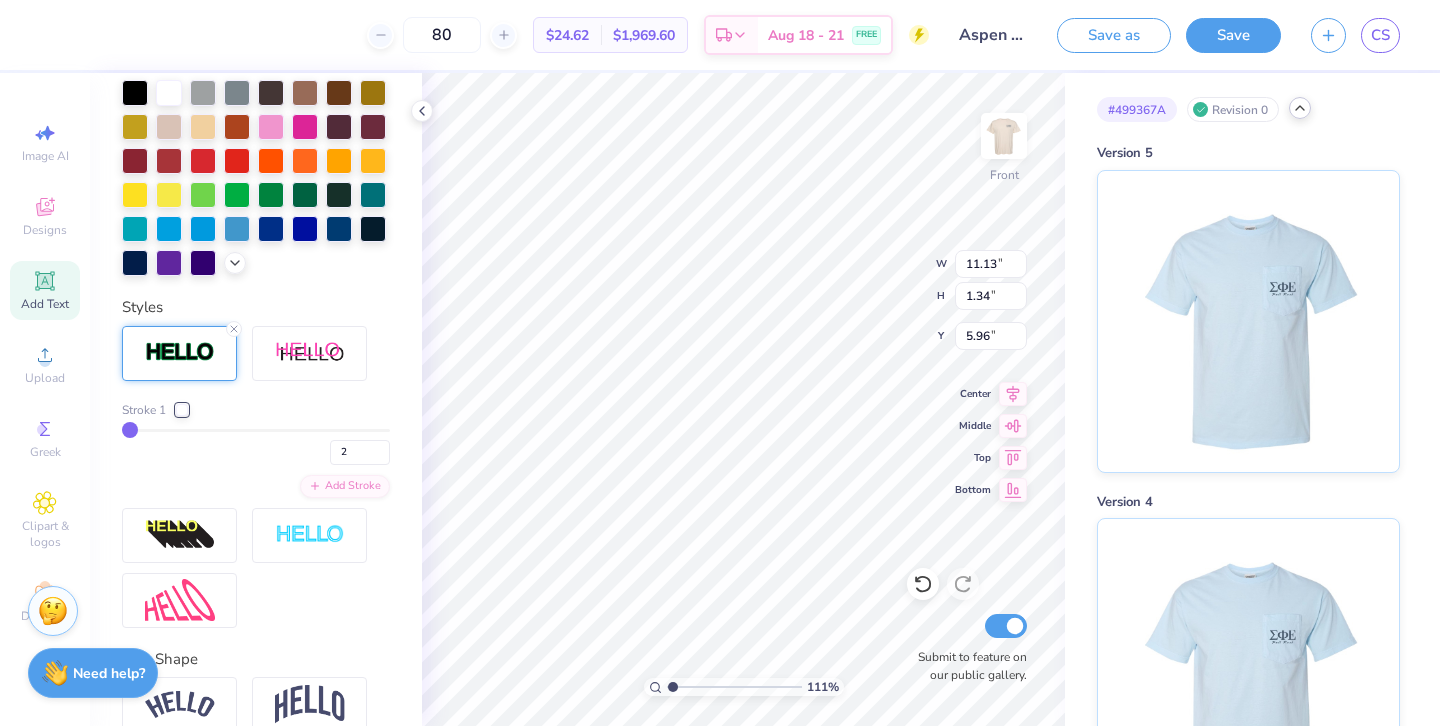 type on "2" 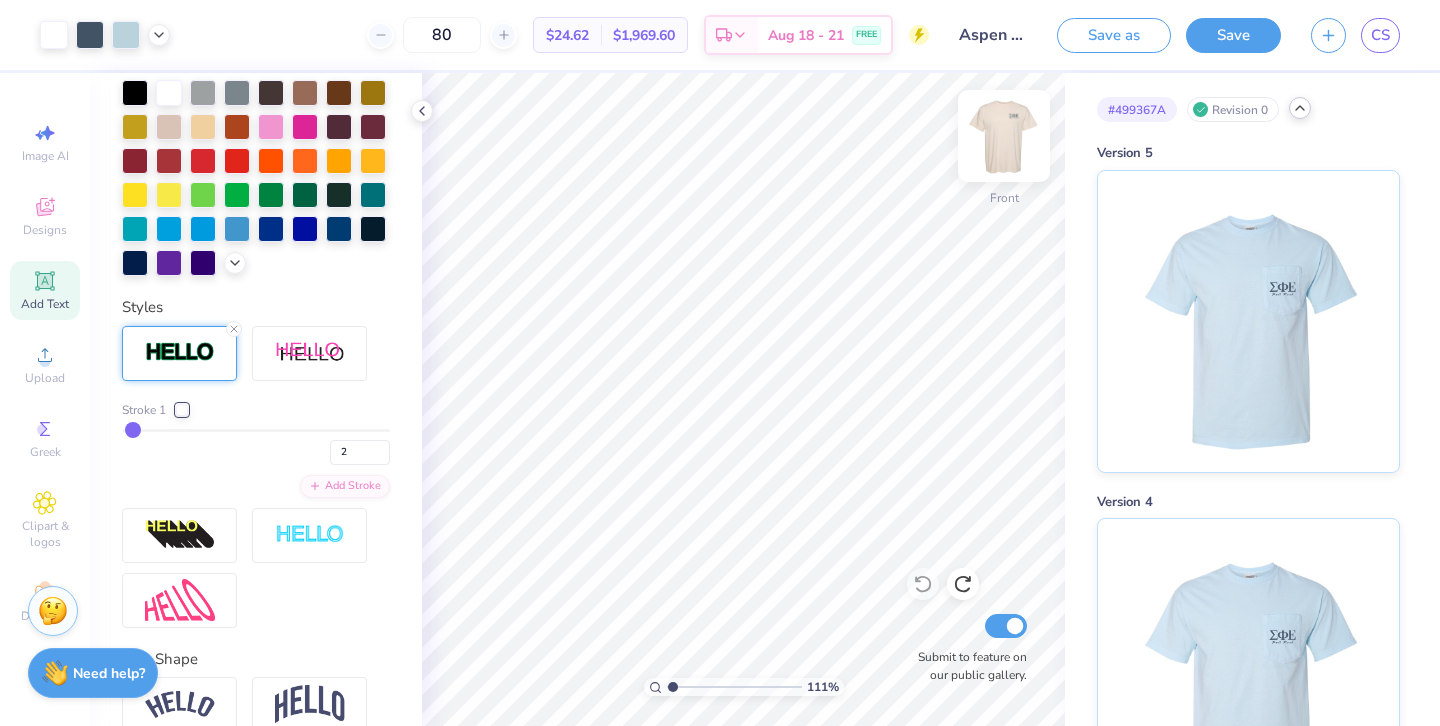 click at bounding box center (1004, 136) 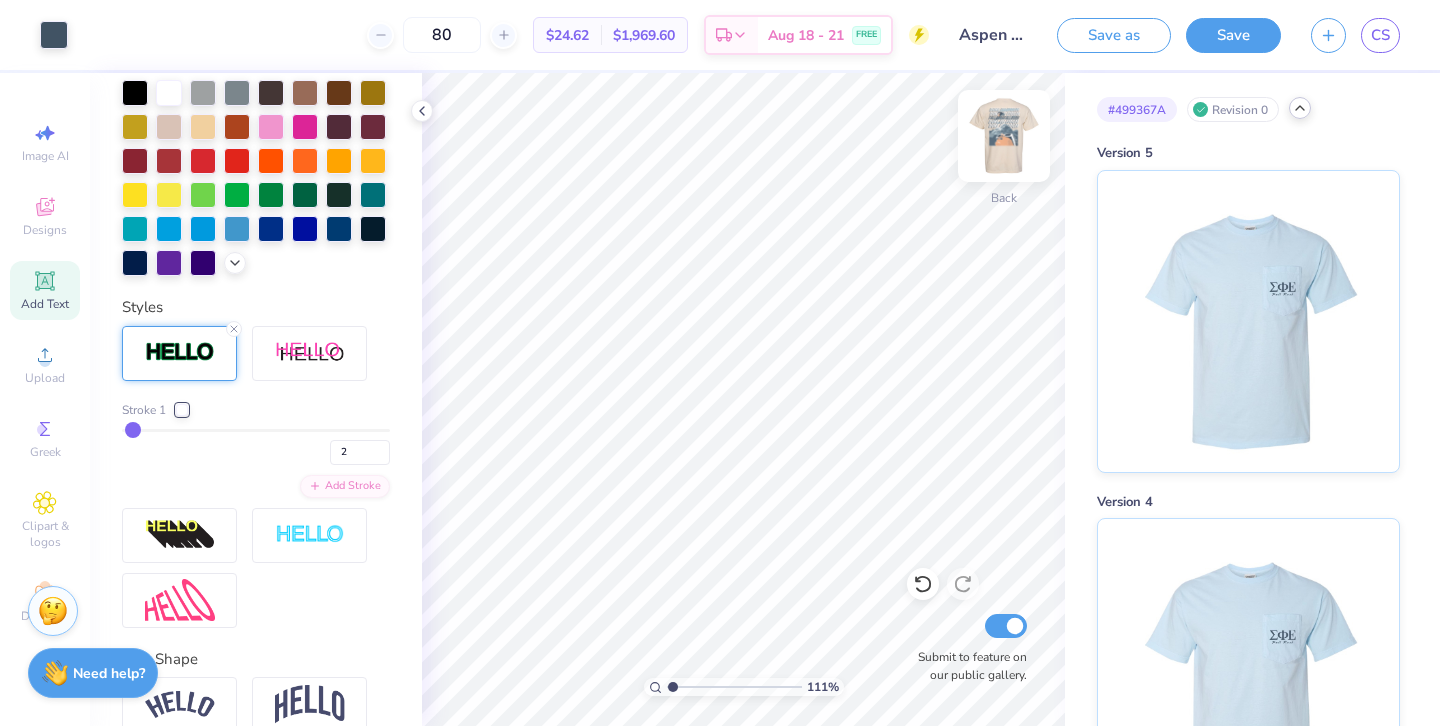 click at bounding box center [1004, 136] 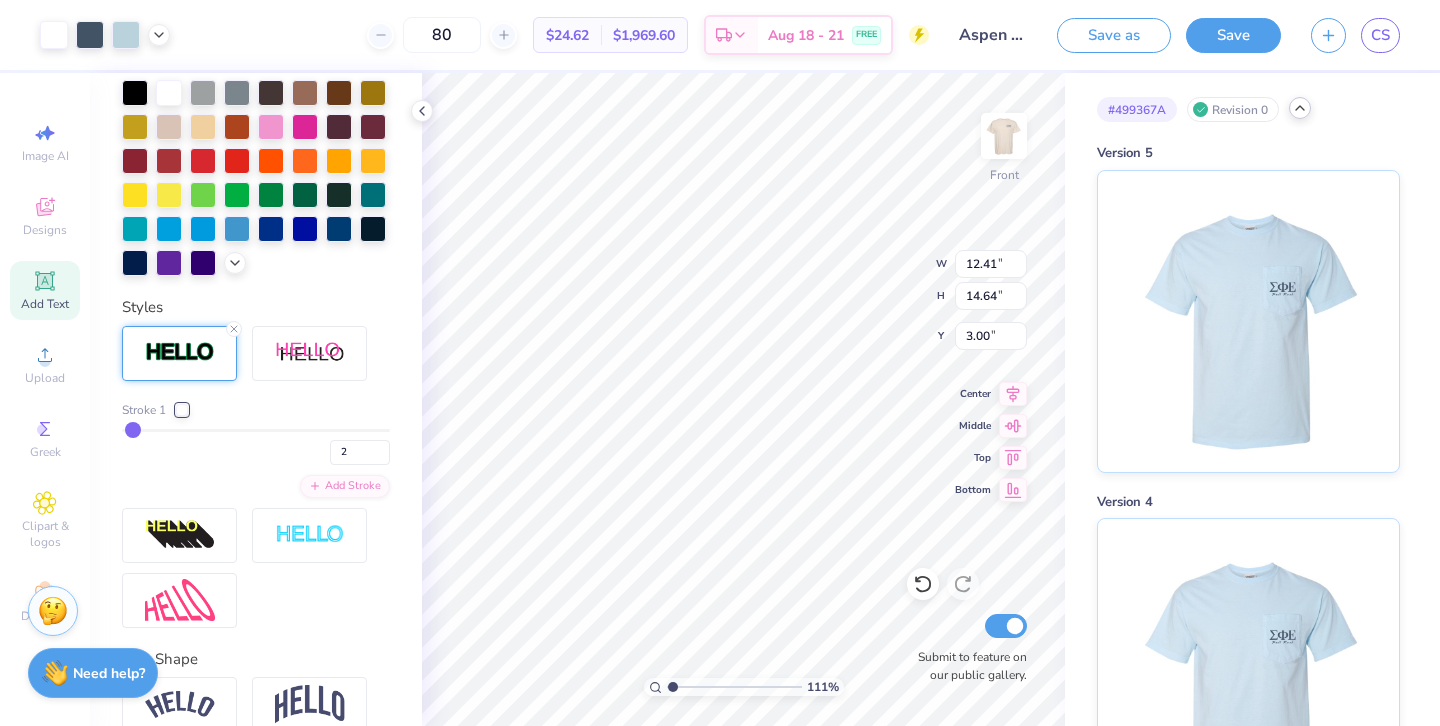 type on "11.51" 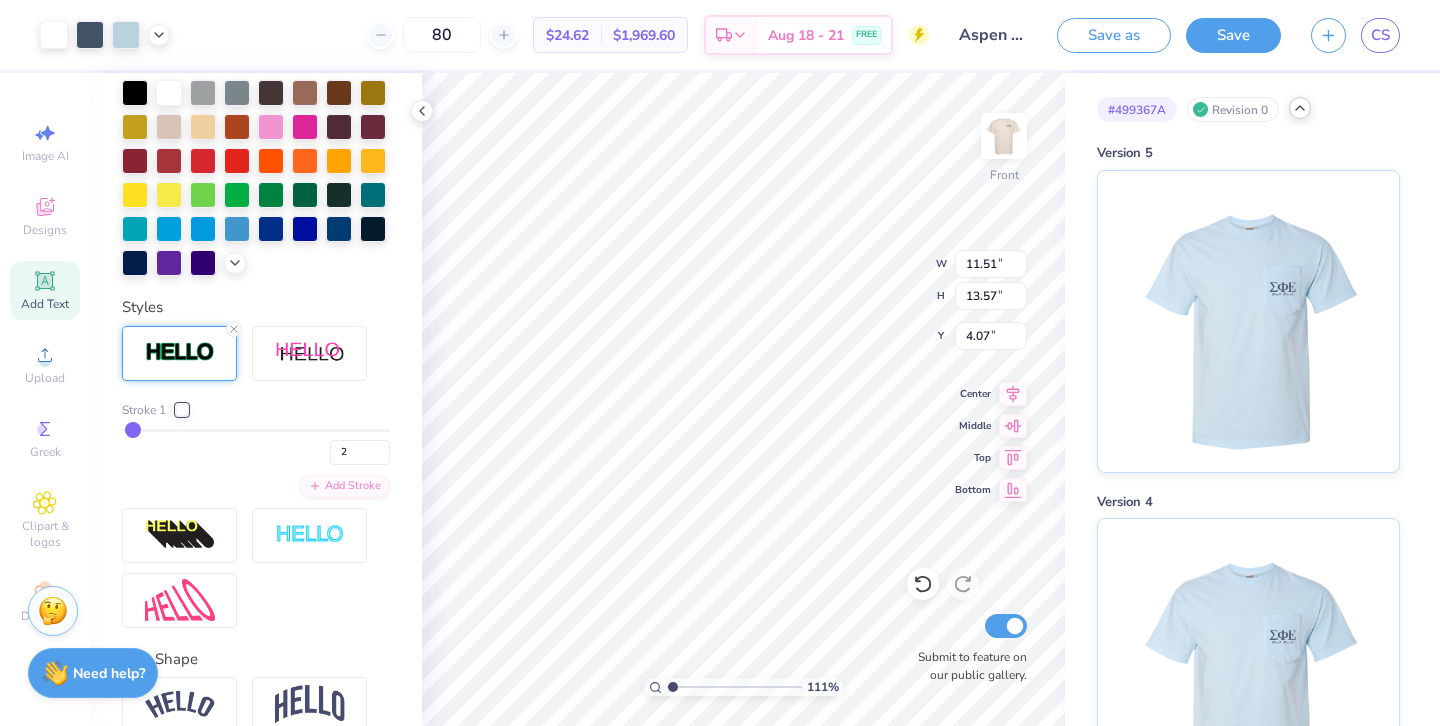 type on "3.00" 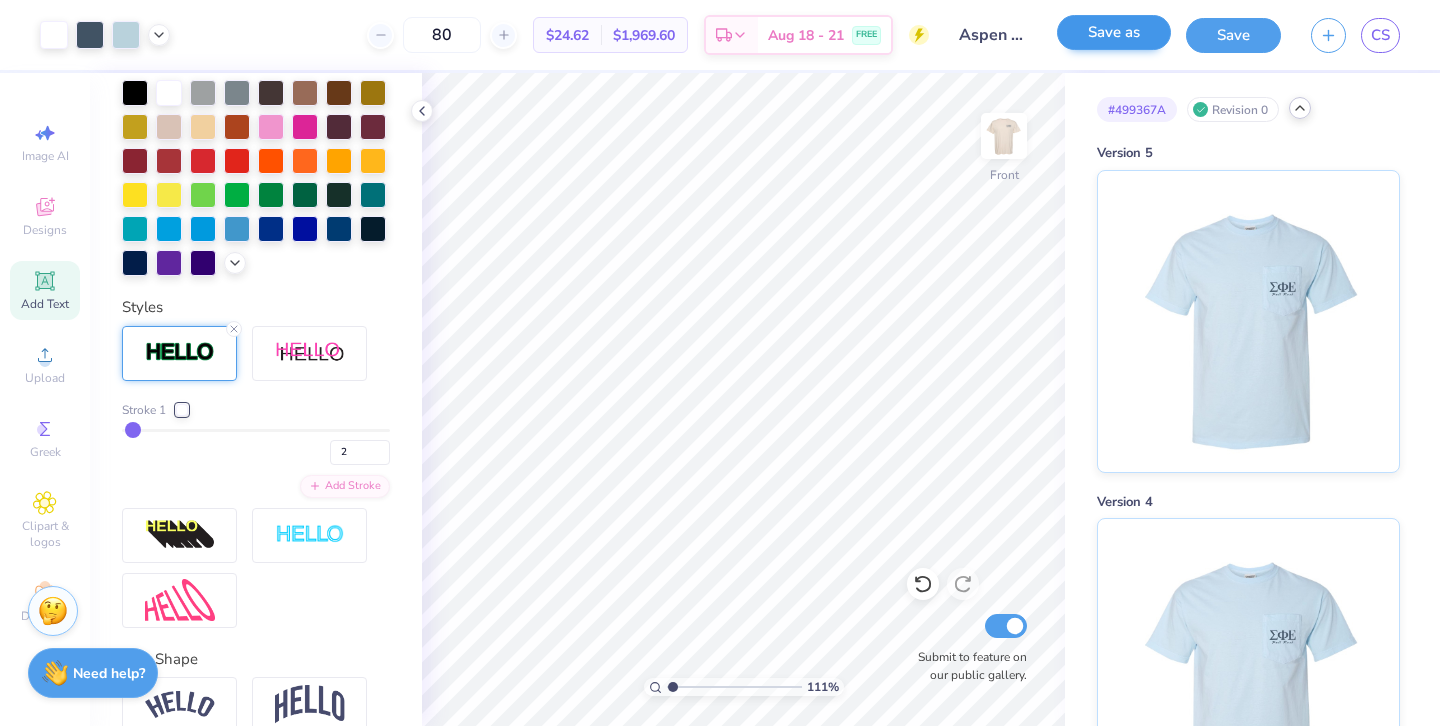 click on "Save as" at bounding box center (1114, 32) 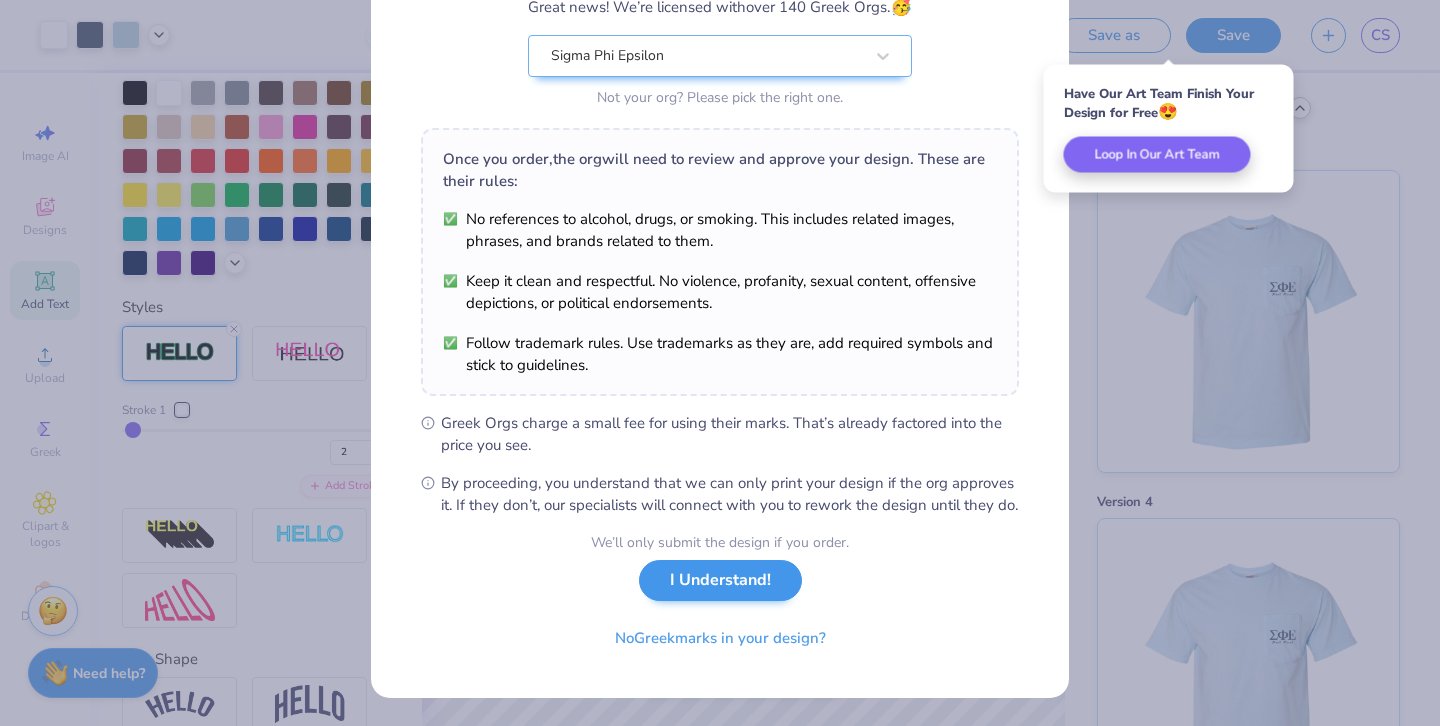 scroll, scrollTop: 210, scrollLeft: 0, axis: vertical 